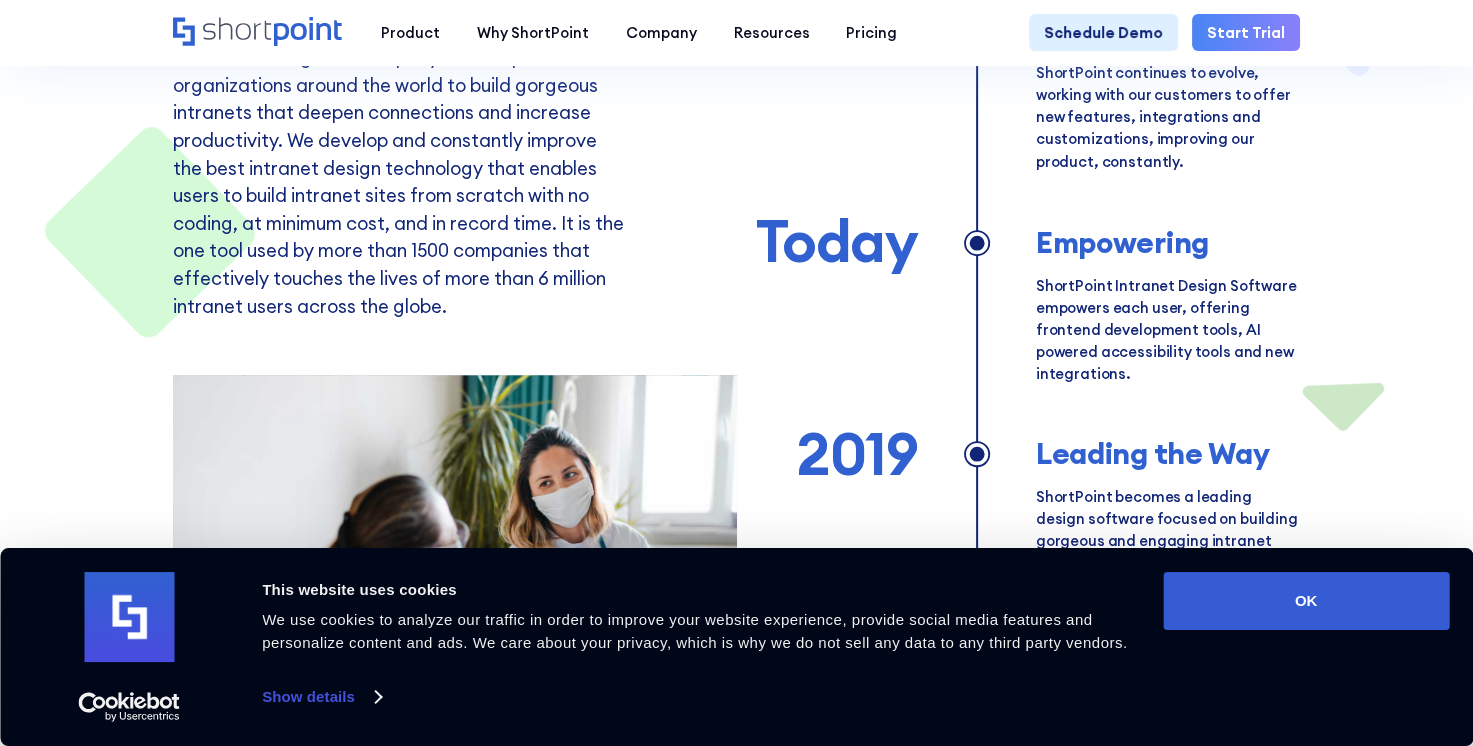 scroll, scrollTop: 800, scrollLeft: 0, axis: vertical 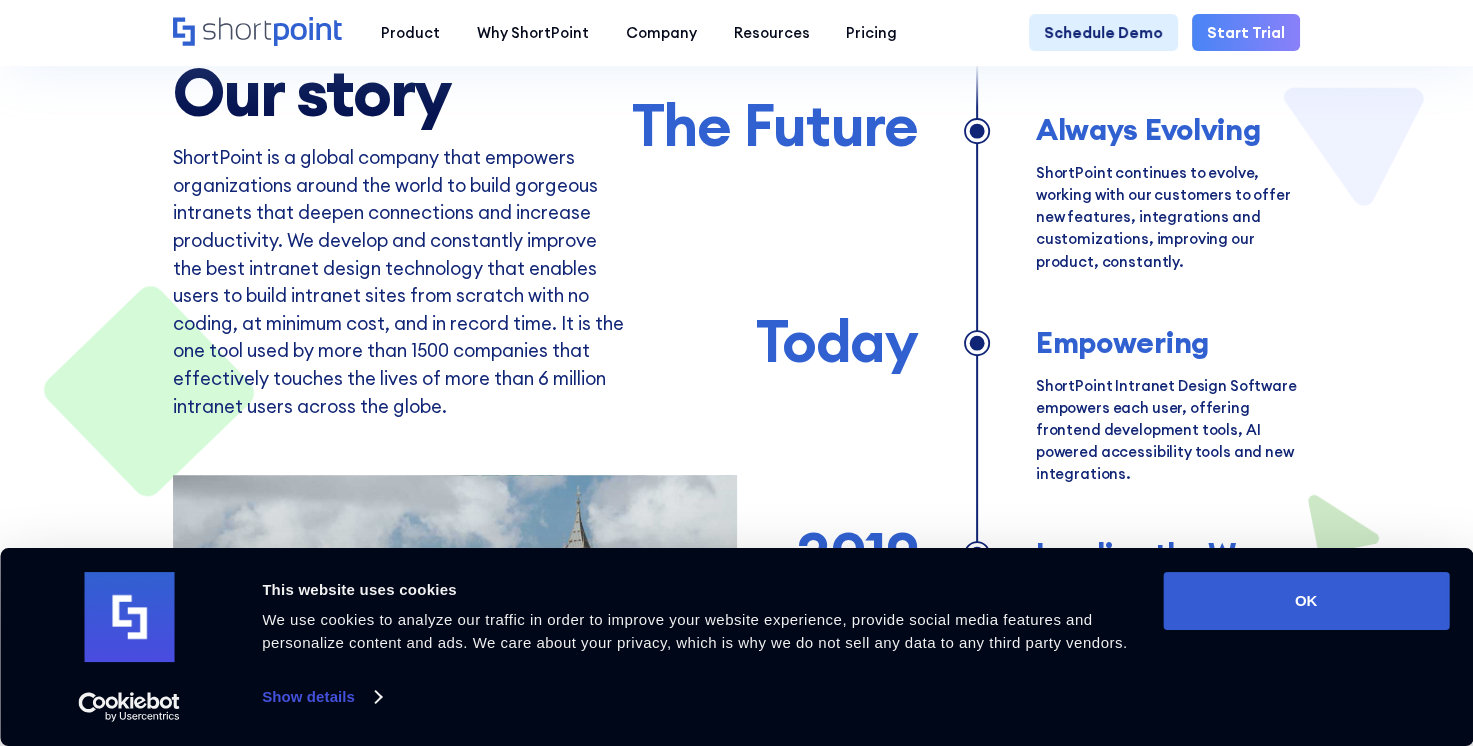 click on "ShortPoint is a global company that empowers organizations around the world to build gorgeous intranets that deepen connections and increase productivity. We develop and constantly improve the best intranet design technology that enables users to build intranet sites from scratch with no coding, at minimum cost, and in record time. It is the one tool used by more than 1500 companies that effectively touches the lives of more than 6 million intranet users across the globe. ‍" at bounding box center (401, 309) 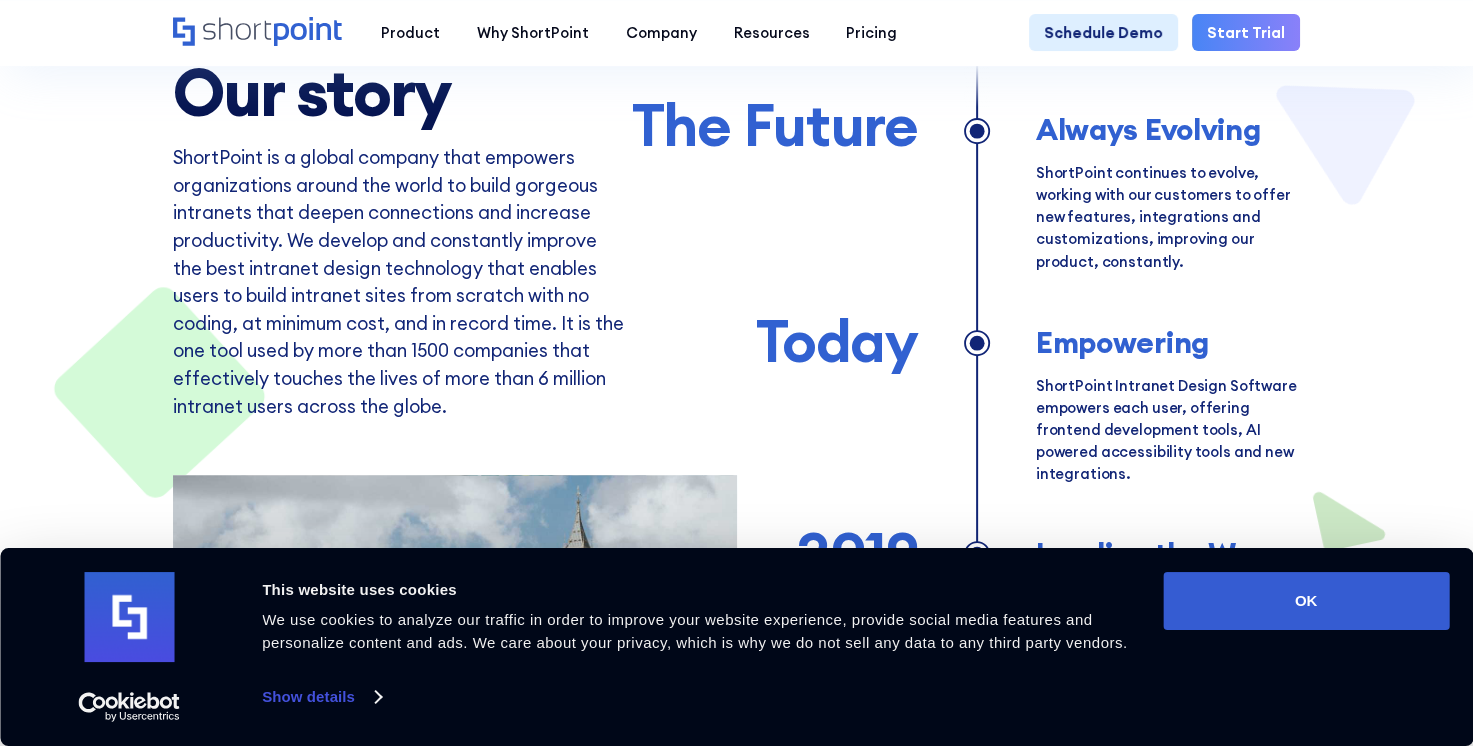 drag, startPoint x: 293, startPoint y: 214, endPoint x: 310, endPoint y: 244, distance: 34.48188 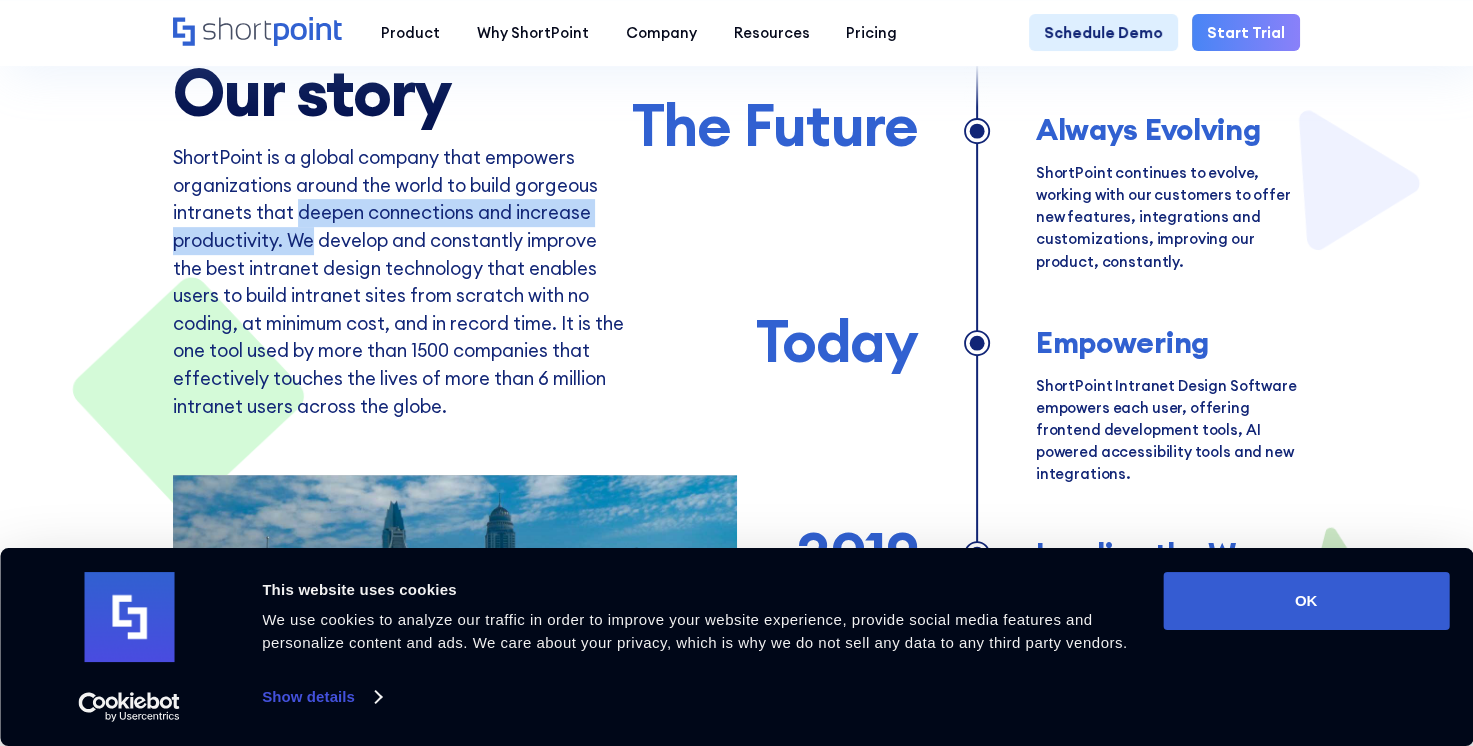 drag, startPoint x: 310, startPoint y: 244, endPoint x: 293, endPoint y: 314, distance: 72.03471 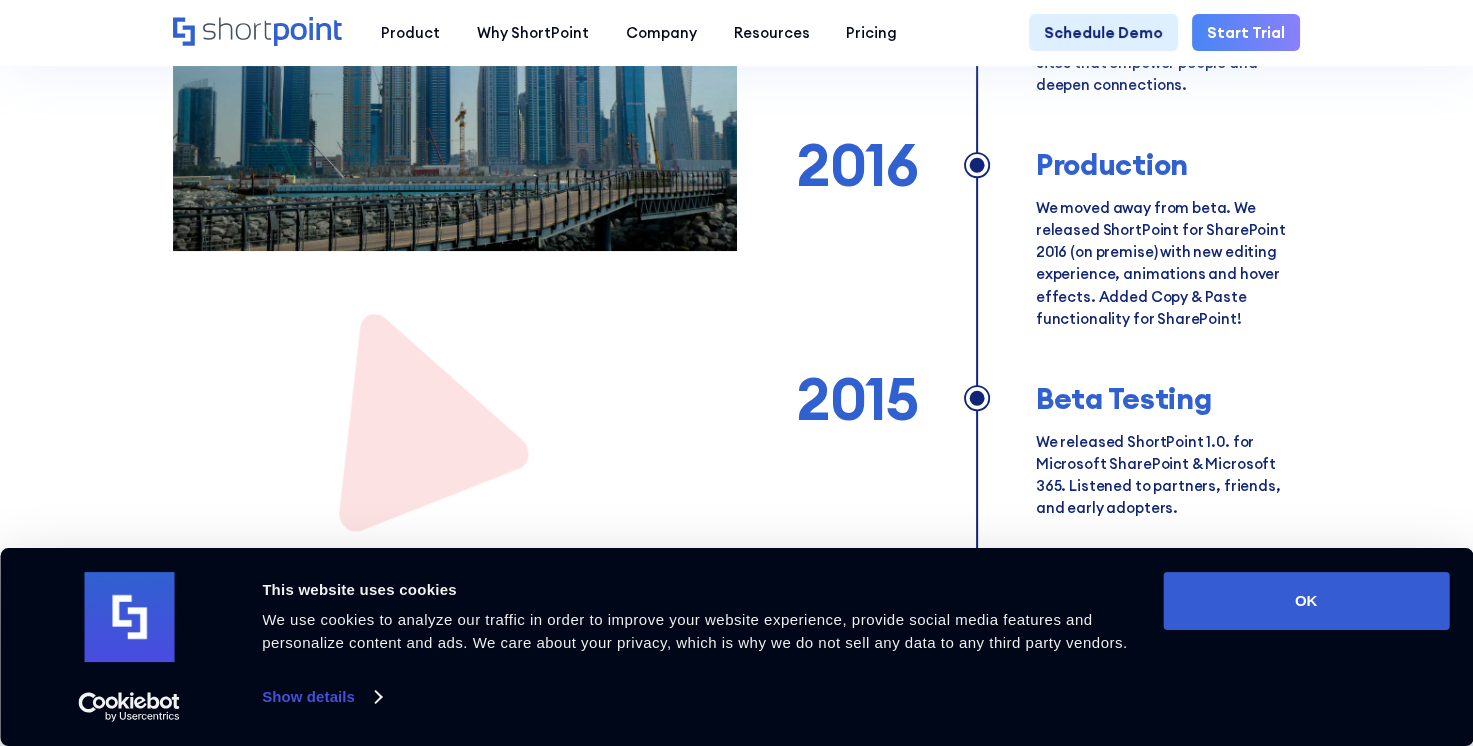 scroll, scrollTop: 1800, scrollLeft: 0, axis: vertical 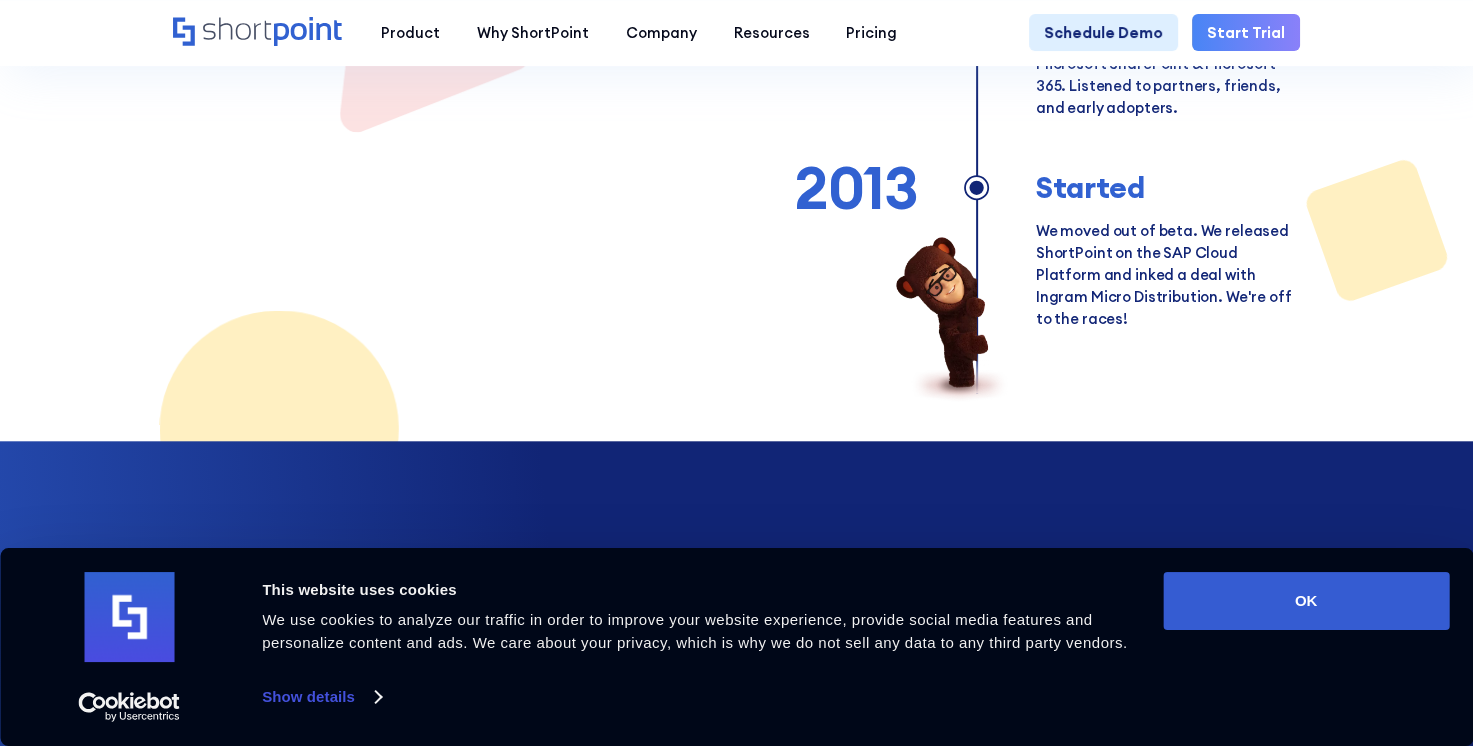 click on "The Future
Always Evolving ShortPoint continues to evolve, working with our customers to offer new features, integrations and customizations, improving our product, constantly. Today
Empowering ShortPoint Intranet Design Software empowers each user, offering frontend development tools, AI powered accessibility tools and new integrations. 2019
Leading the Way ShortPoint becomes a leading design software focused on building gorgeous and engaging intranet sites that empower people and deepen connections. 2016
Production We moved away from beta. We released ShortPoint for SharePoint 2016 (on premise) with new editing experience, animations and hover effects. Added Copy & Paste functionality for SharePoint! 2015
Beta Testing We released ShortPoint 1.0. for Microsoft SharePoint & Microsoft 365. Listened to partners, friends, and early adopters. 2013
Started" at bounding box center (736, -307) 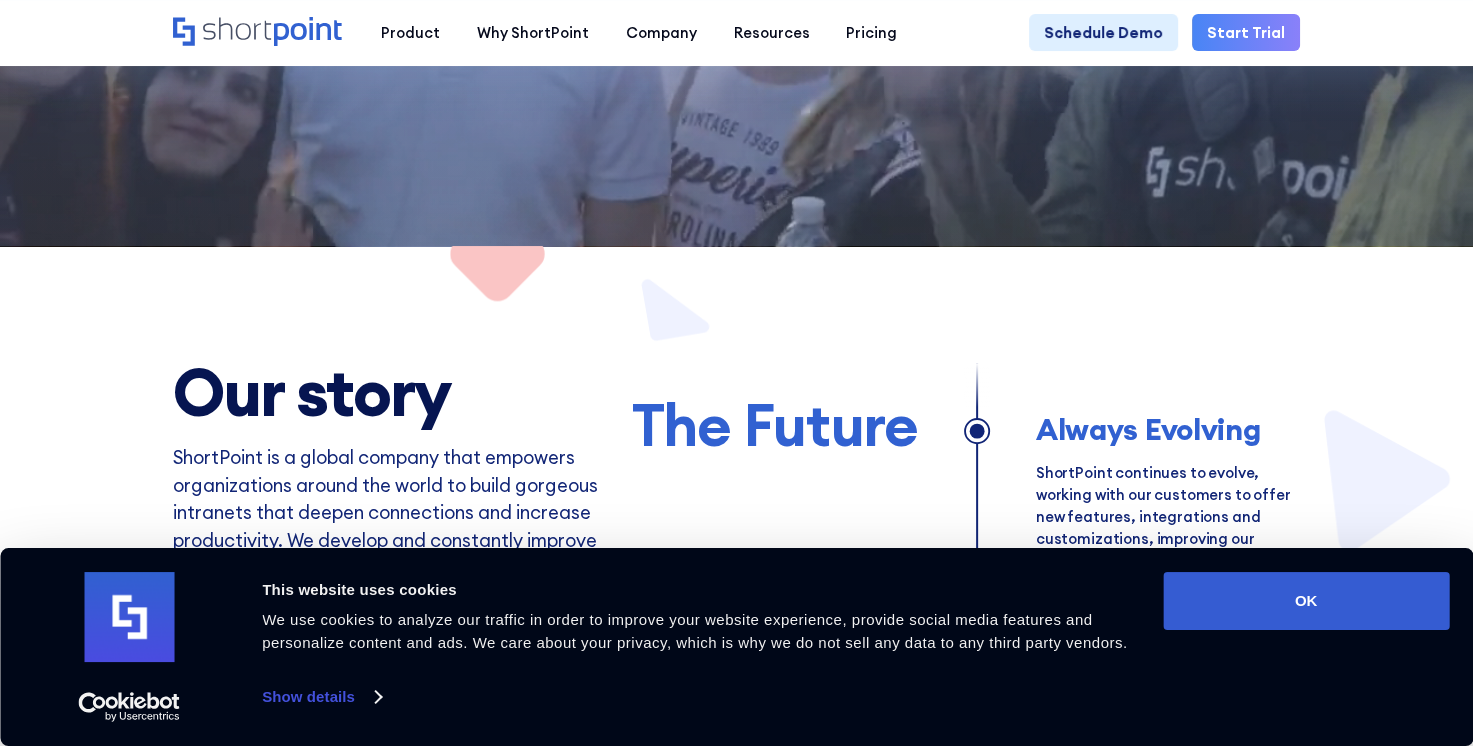scroll, scrollTop: 0, scrollLeft: 0, axis: both 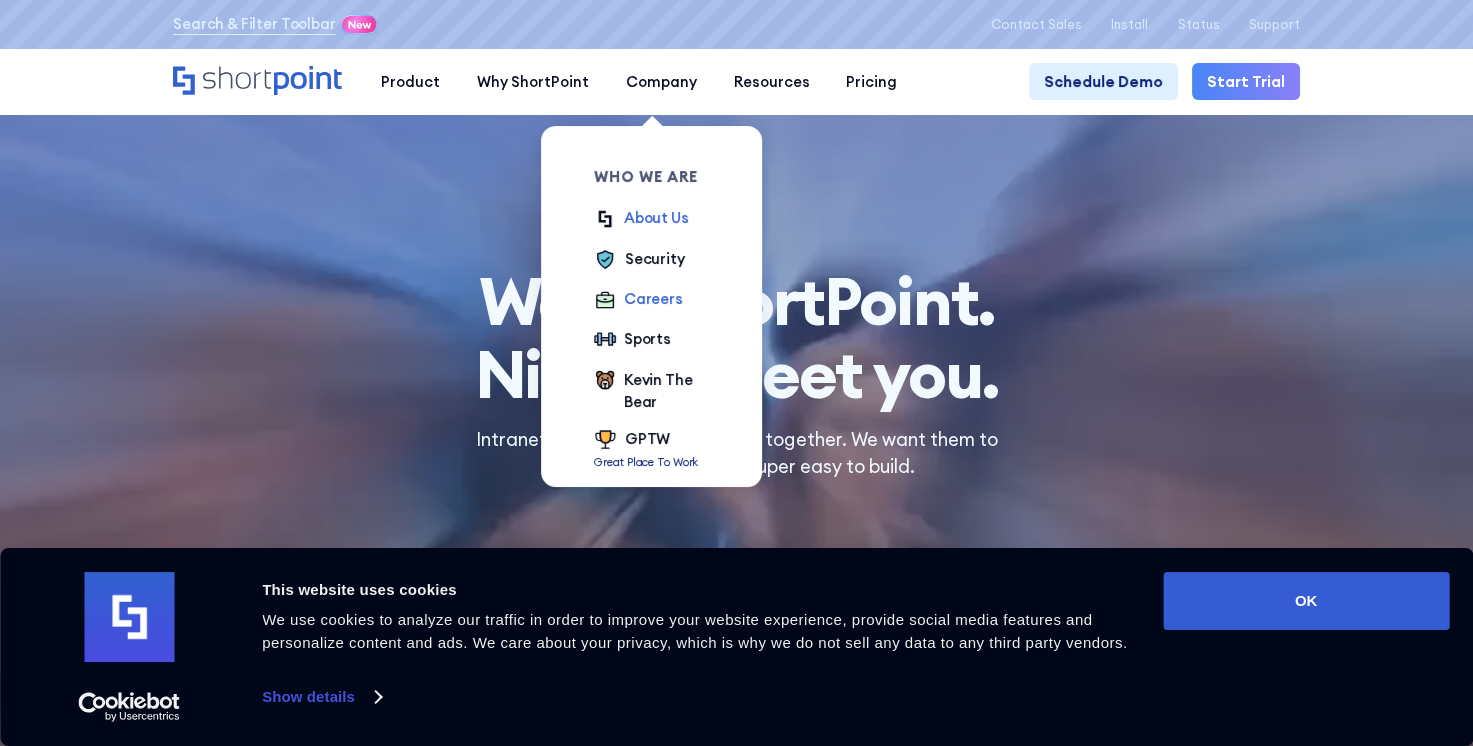 click on "Careers" at bounding box center (653, 299) 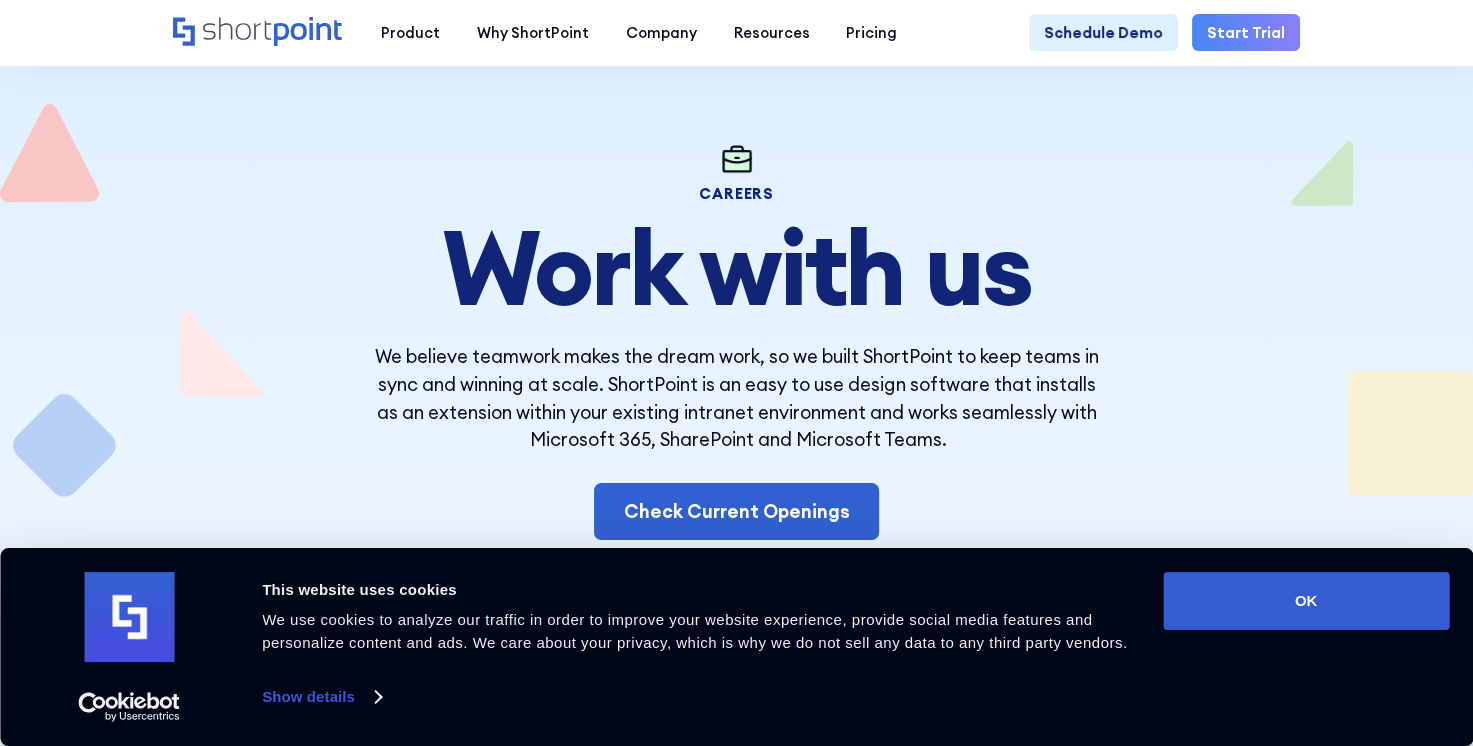 scroll, scrollTop: 100, scrollLeft: 0, axis: vertical 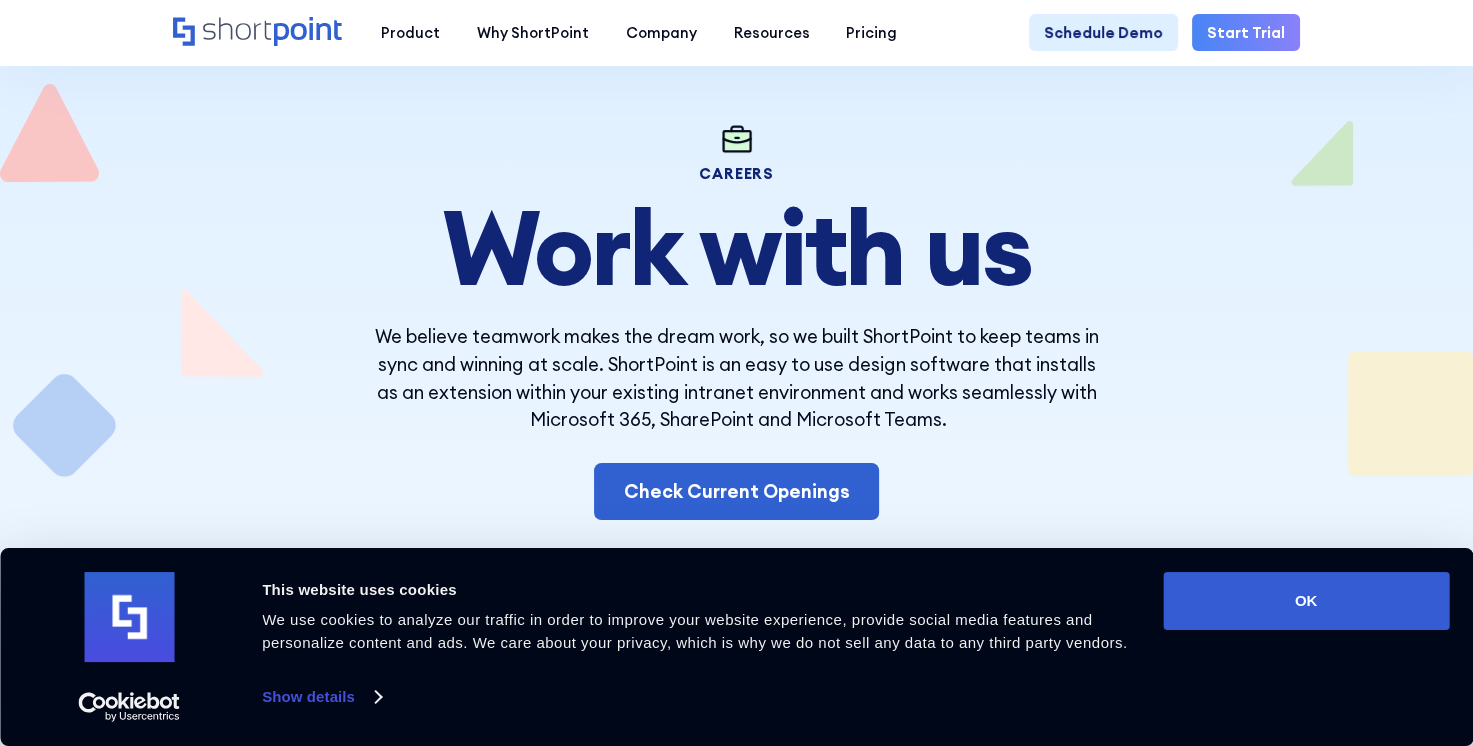 click on "We believe teamwork makes the dream work, so we built ShortPoint to keep teams in sync and winning at scale. ShortPoint is an easy to use design software that installs as an extension within your existing intranet environment and works seamlessly with  Microsoft 365, SharePoint and Microsoft Teams." at bounding box center (736, 378) 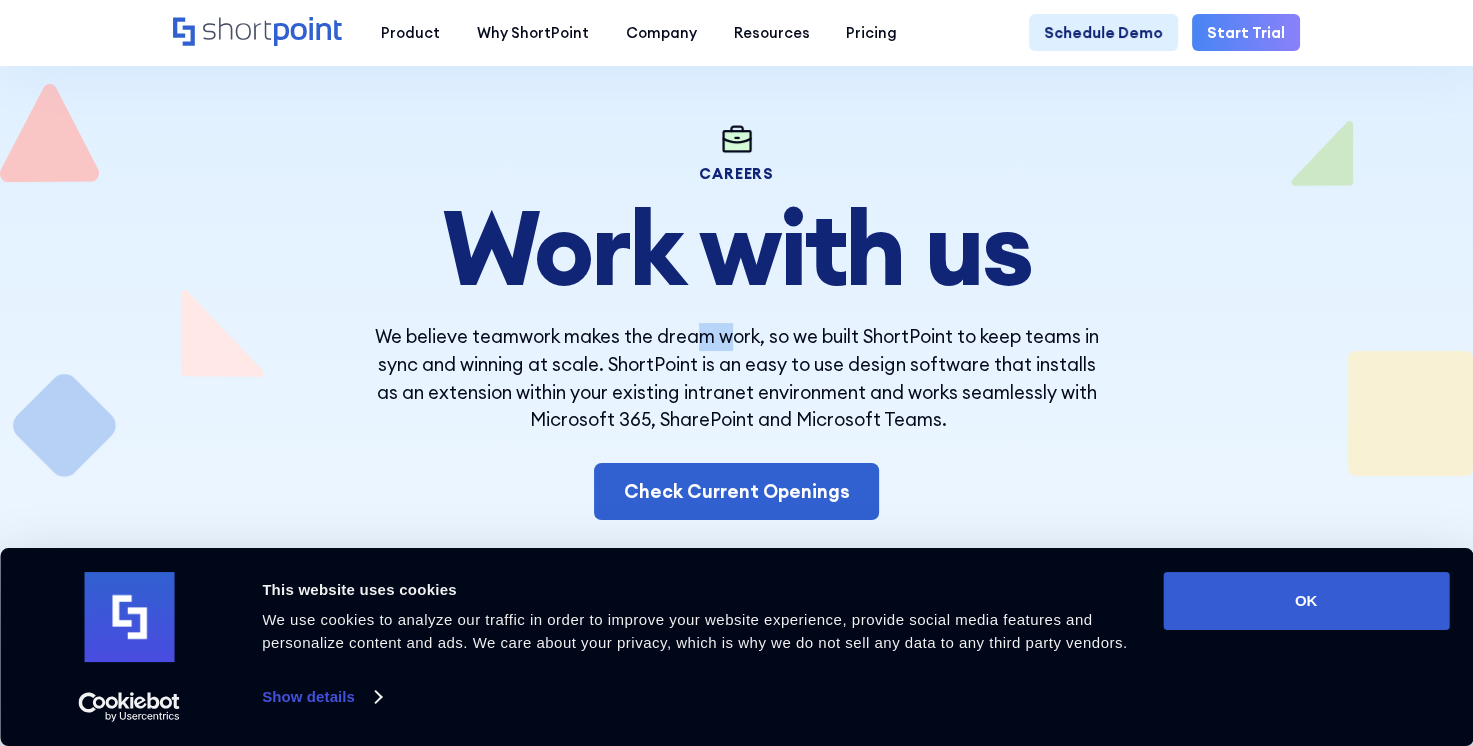 drag, startPoint x: 701, startPoint y: 338, endPoint x: 915, endPoint y: 337, distance: 214.00233 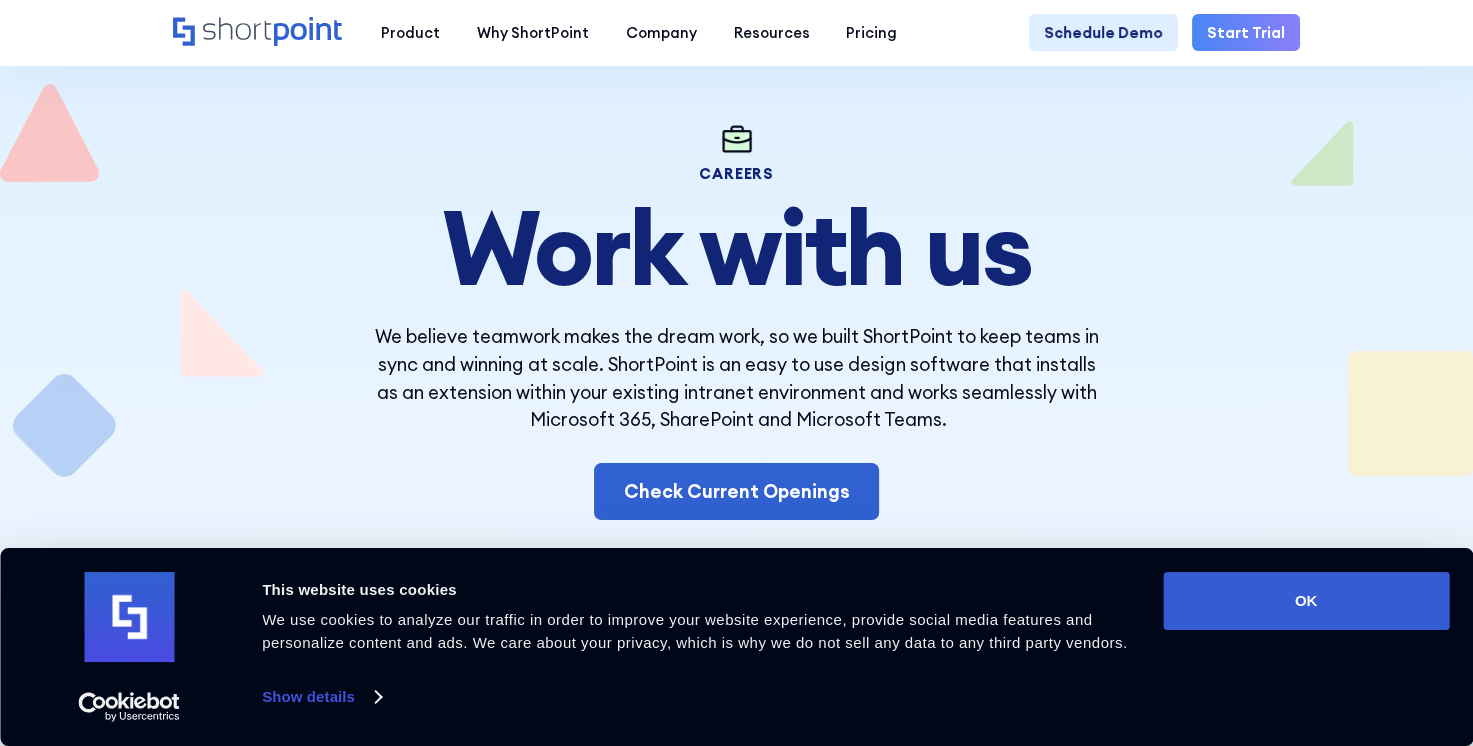 drag, startPoint x: 915, startPoint y: 337, endPoint x: 1056, endPoint y: 439, distance: 174.02586 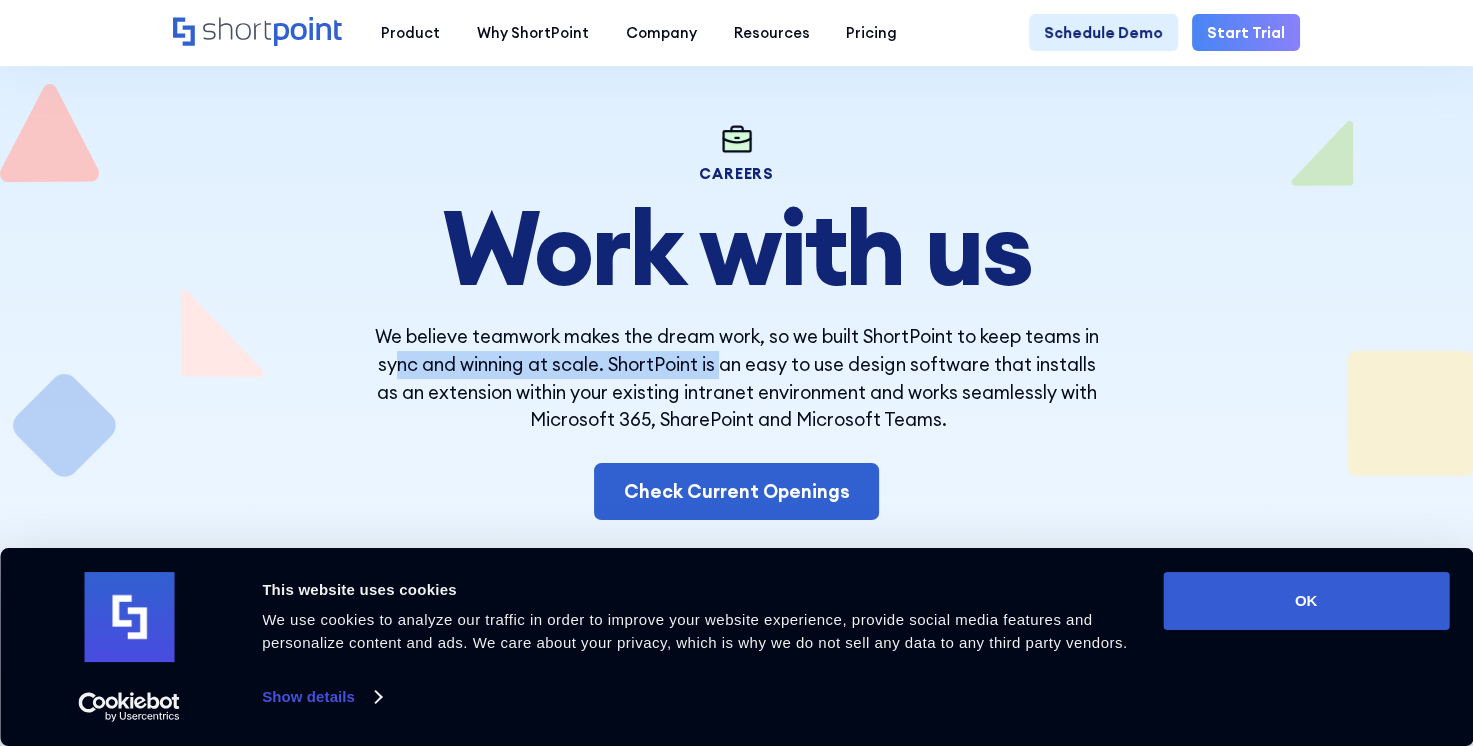 drag, startPoint x: 388, startPoint y: 369, endPoint x: 787, endPoint y: 365, distance: 399.02005 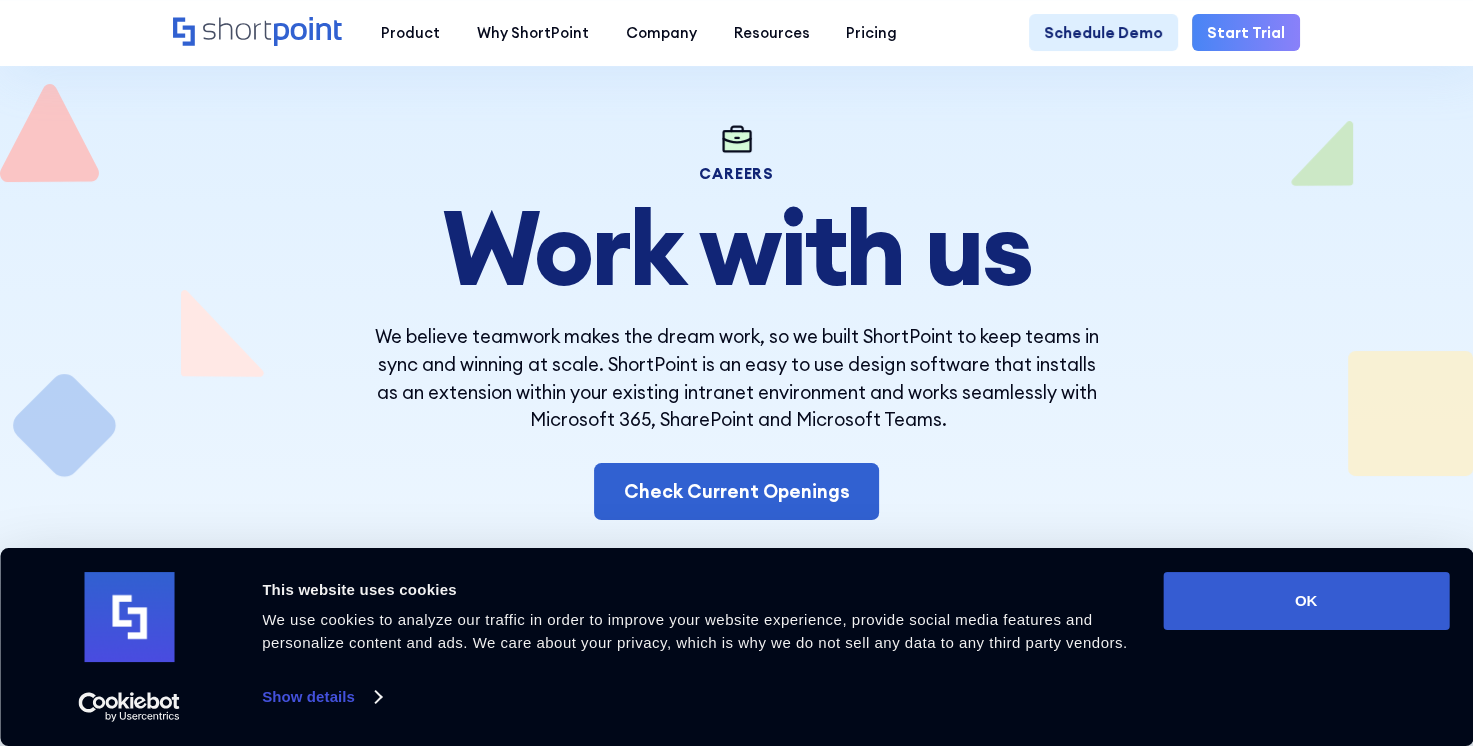 drag, startPoint x: 787, startPoint y: 365, endPoint x: 1054, endPoint y: 403, distance: 269.69055 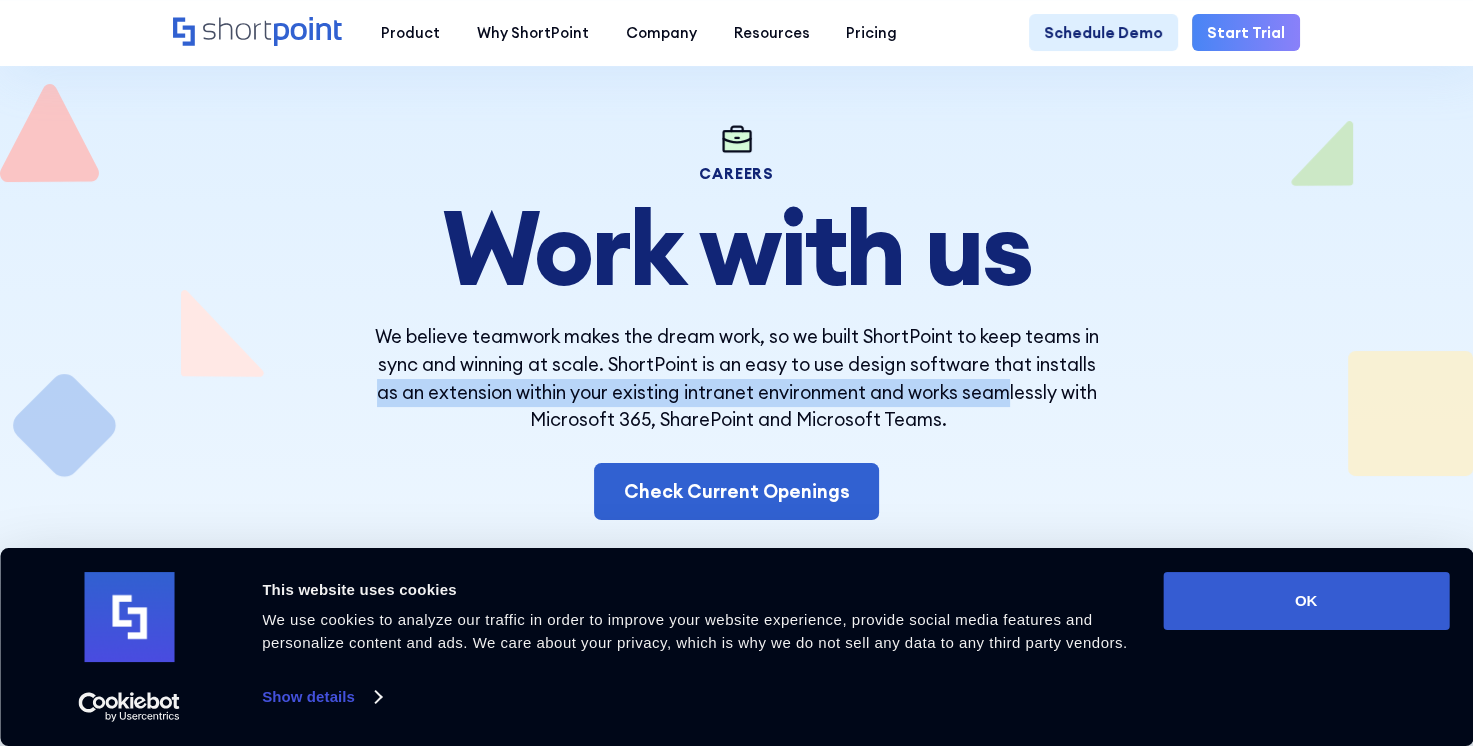 drag, startPoint x: 376, startPoint y: 399, endPoint x: 1036, endPoint y: 392, distance: 660.0371 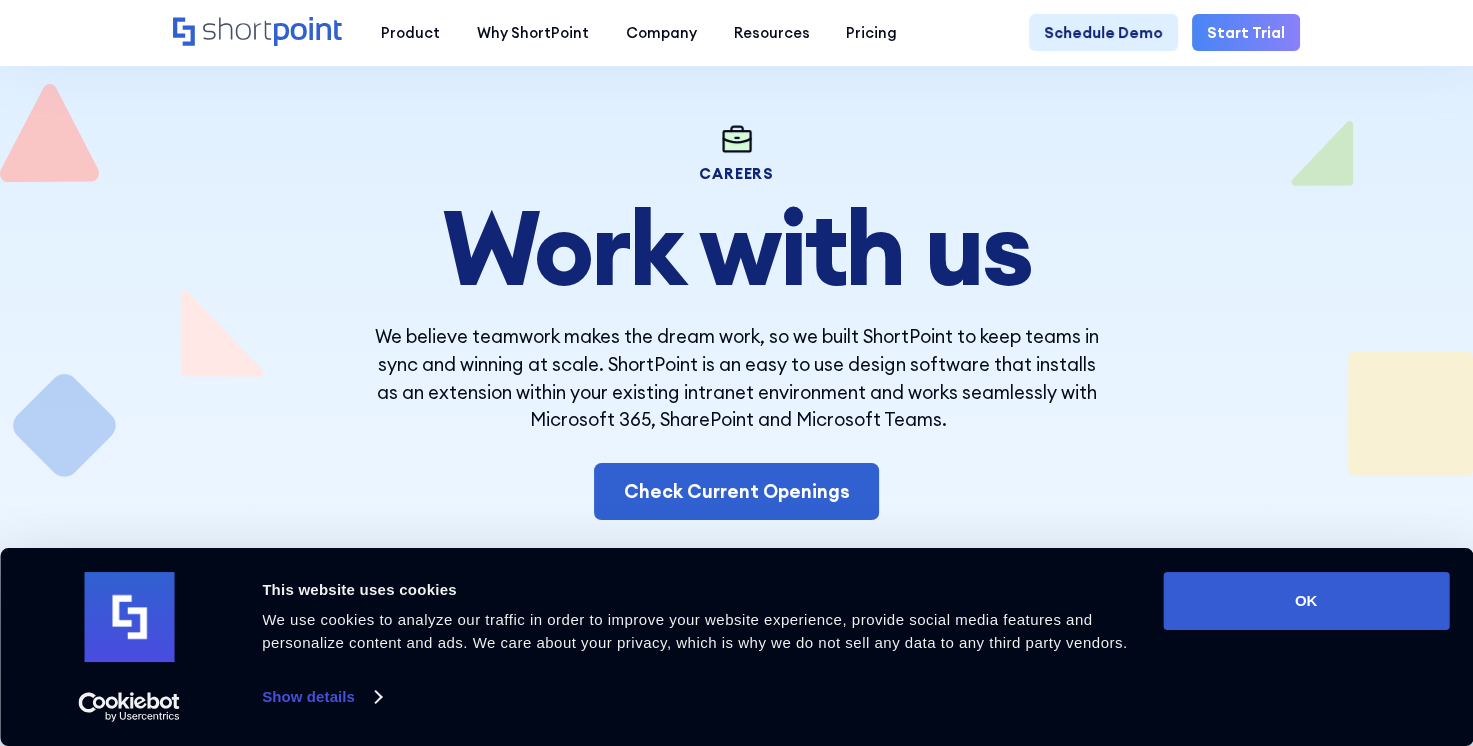 drag, startPoint x: 1036, startPoint y: 392, endPoint x: 1113, endPoint y: 464, distance: 105.41821 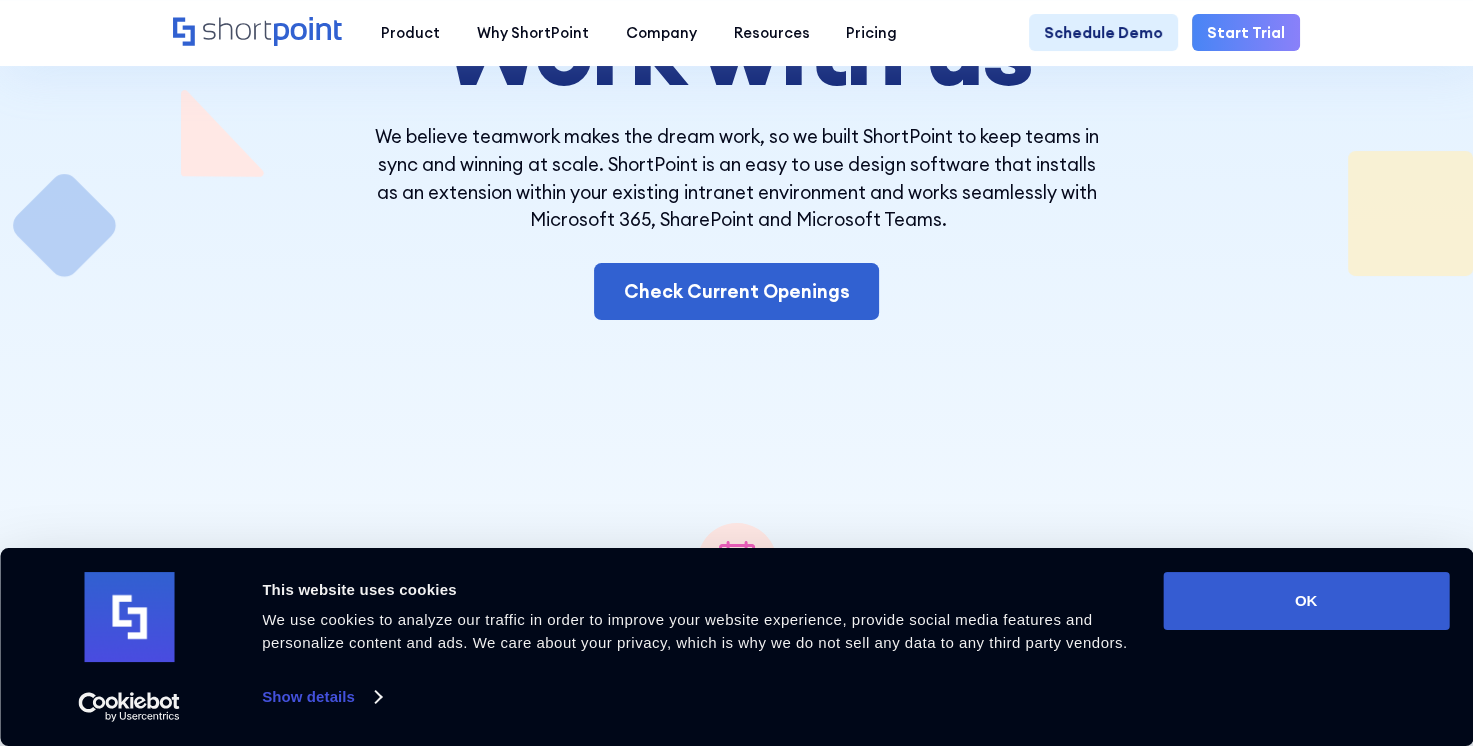 click on "4-day work weeks Who says it has to be 5? We do four days of full productivity and finish expected deliverables with no adjustments, then get to dial down and relax in the next three days with friends and family. This is the ShortPoint work-week. After a discussion about your requirements, we will start working directly on your environment to create your Design, which will be completed in just  1 week!" at bounding box center [736, 568] 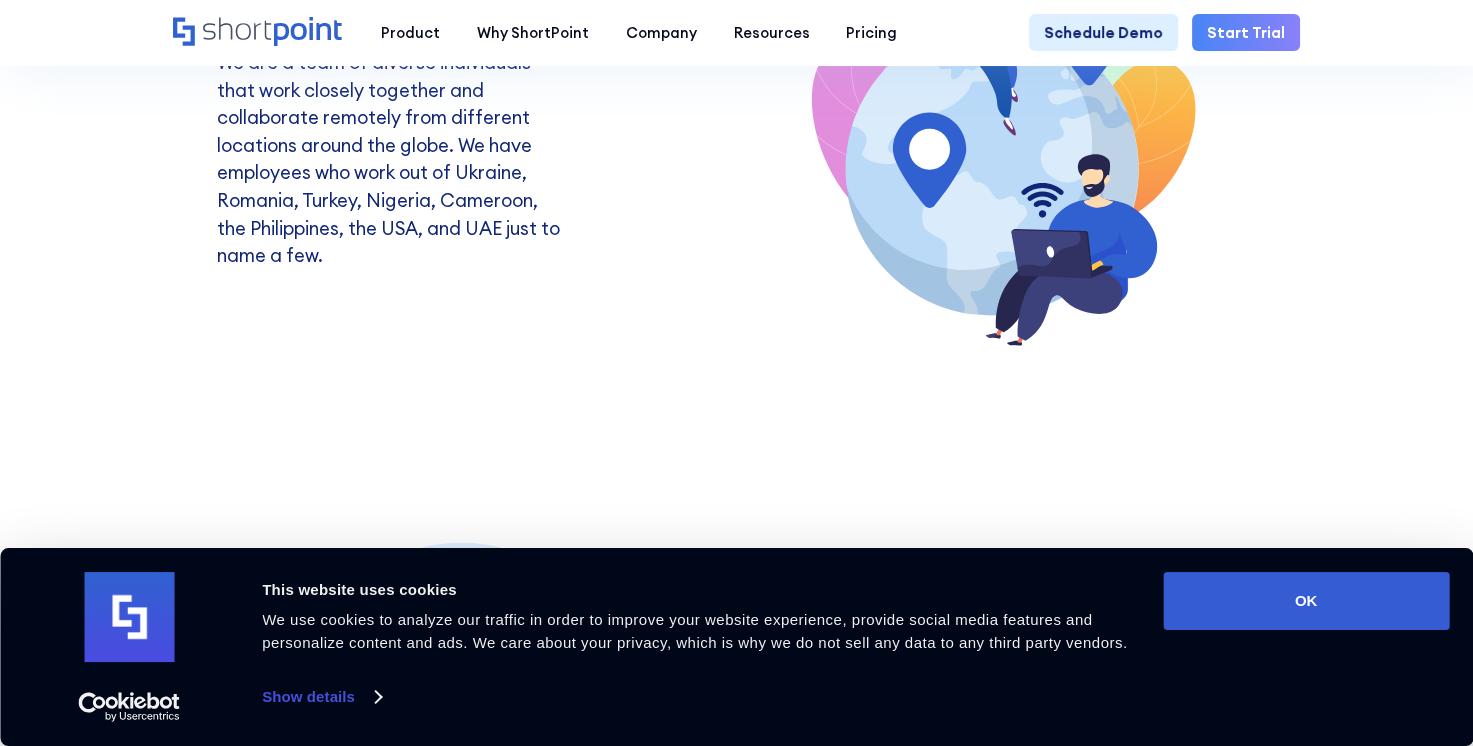 click on "We are a team of diverse individuals that work closely together and collaborate remotely from different locations around the globe. We have employees who work out of Ukraine, Romania, Turkey, Nigeria, Cameroon, the Philippines, the USA, and UAE just to name a few." at bounding box center (394, 159) 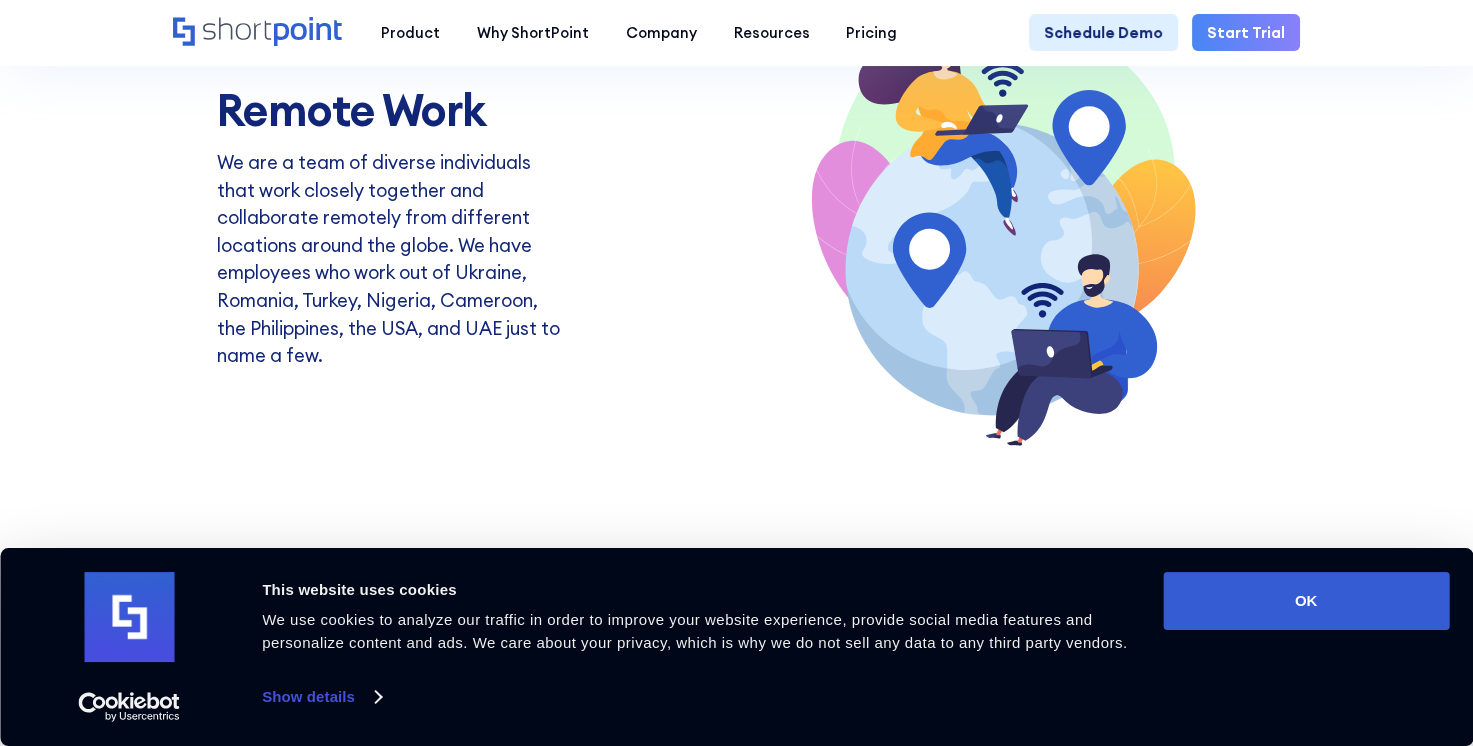 click on "We are a team of diverse individuals that work closely together and collaborate remotely from different locations around the globe. We have employees who work out of Ukraine, Romania, Turkey, Nigeria, Cameroon, the Philippines, the USA, and UAE just to name a few." at bounding box center [394, 259] 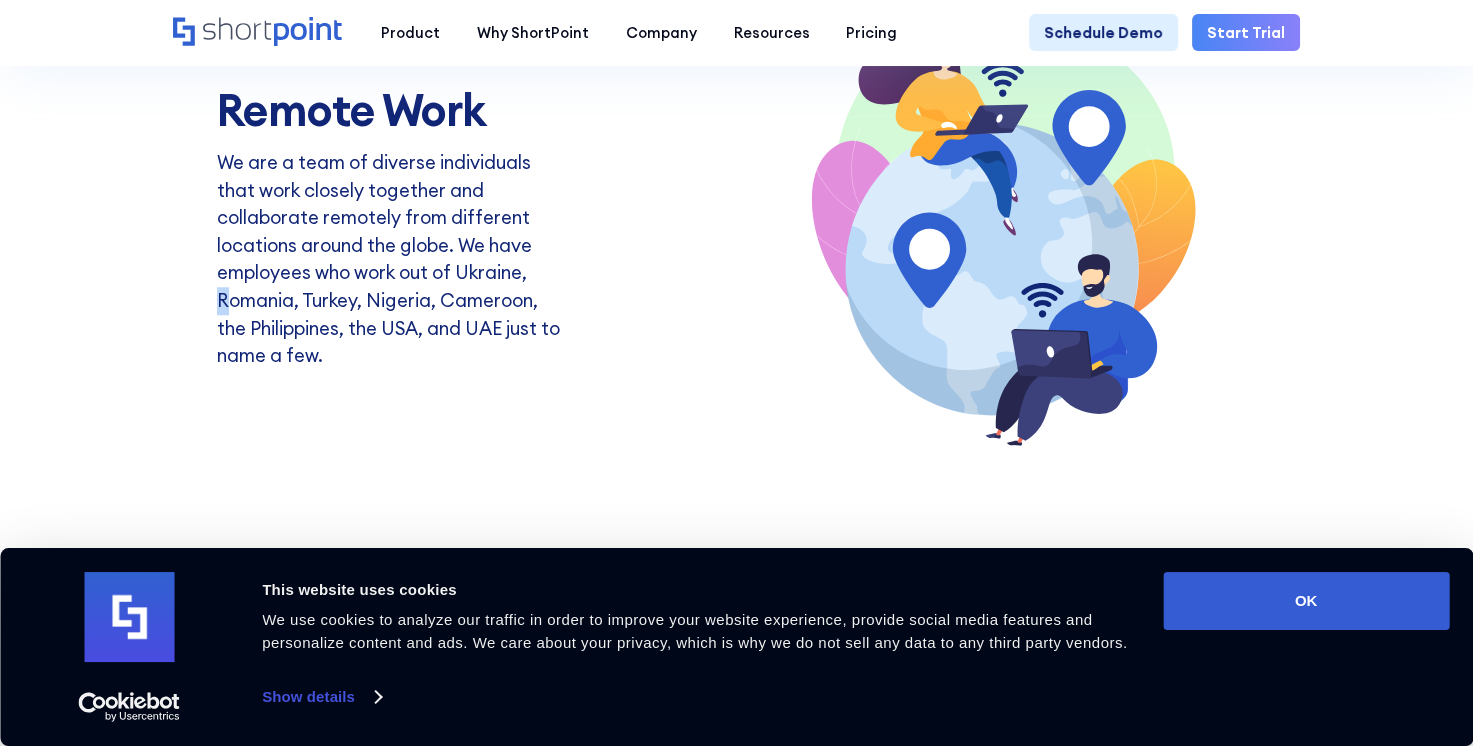 drag, startPoint x: 352, startPoint y: 306, endPoint x: 230, endPoint y: 222, distance: 148.12157 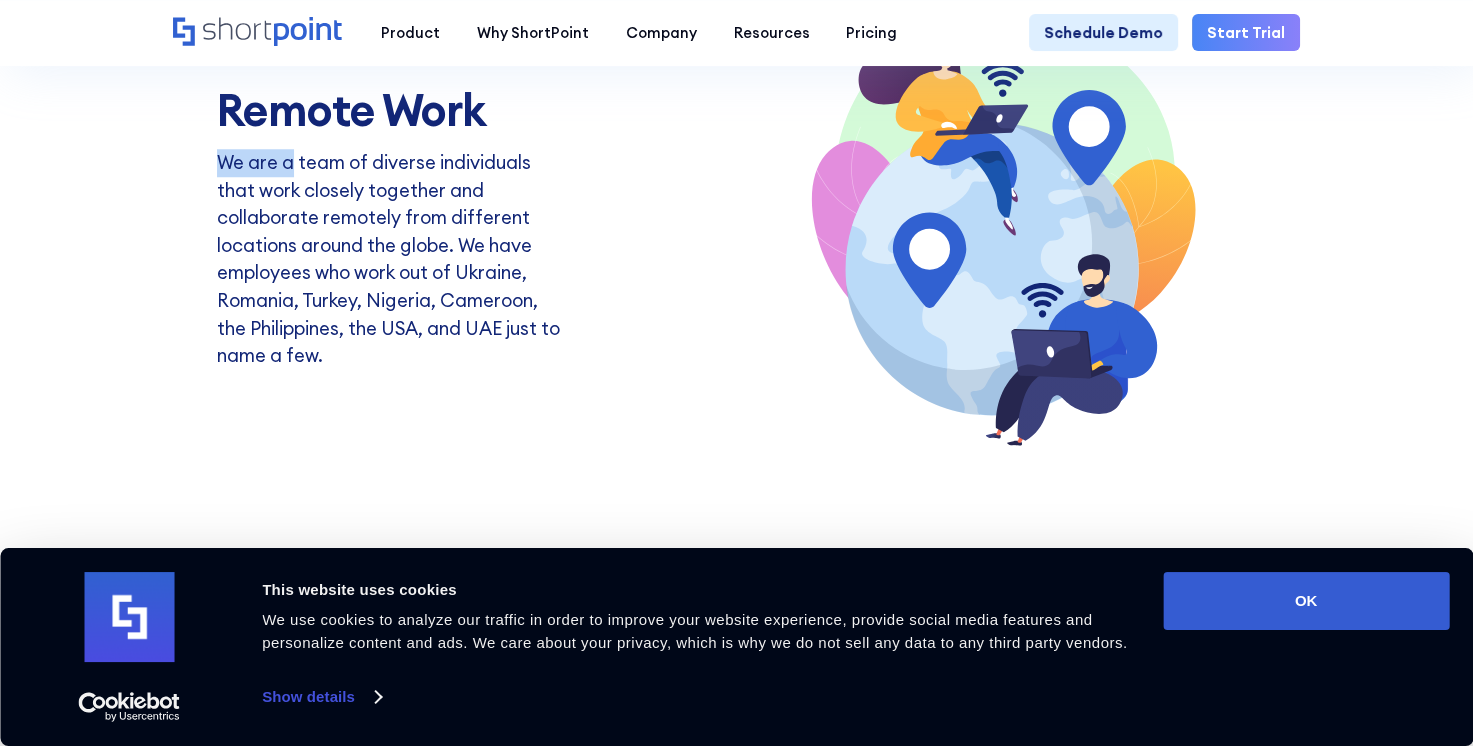 drag, startPoint x: 212, startPoint y: 186, endPoint x: 314, endPoint y: 193, distance: 102.239914 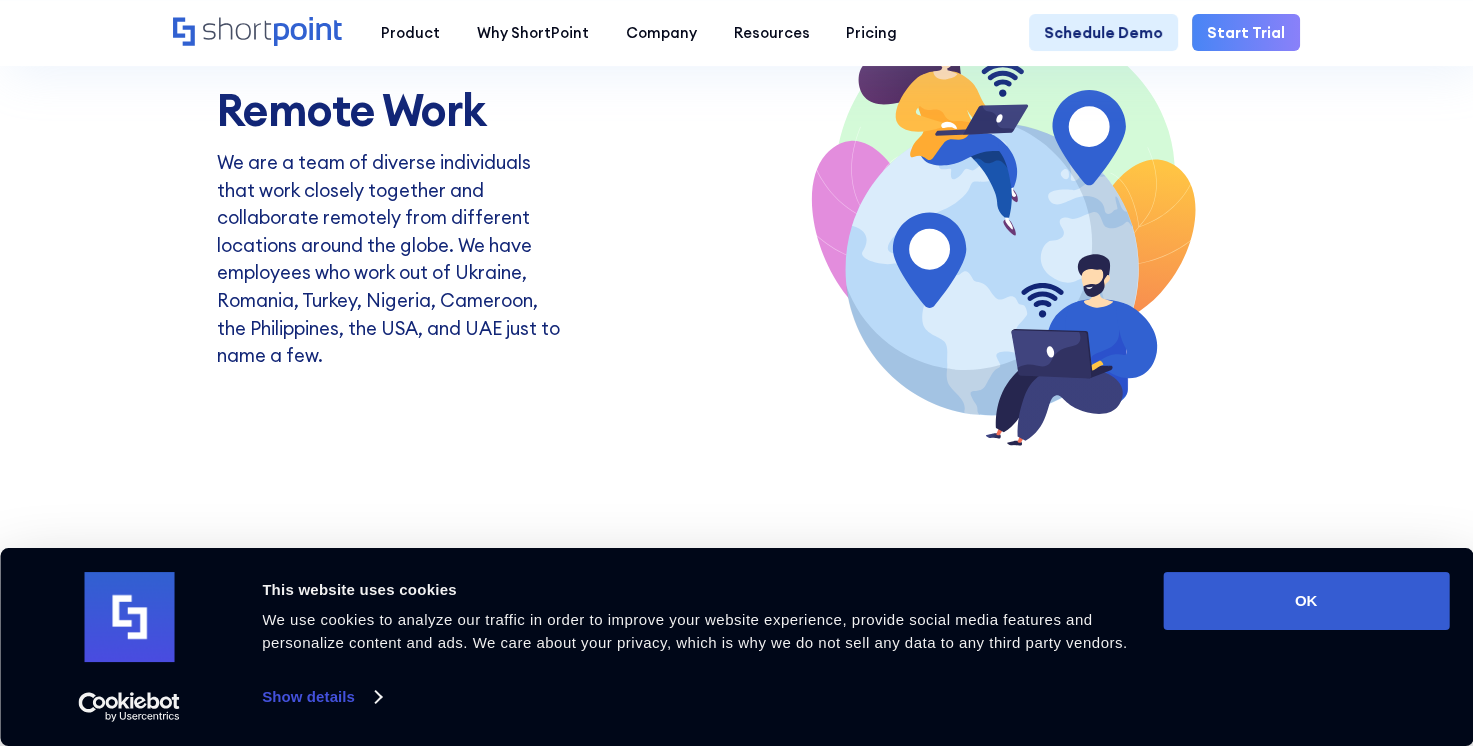 drag, startPoint x: 314, startPoint y: 193, endPoint x: 327, endPoint y: 337, distance: 144.58562 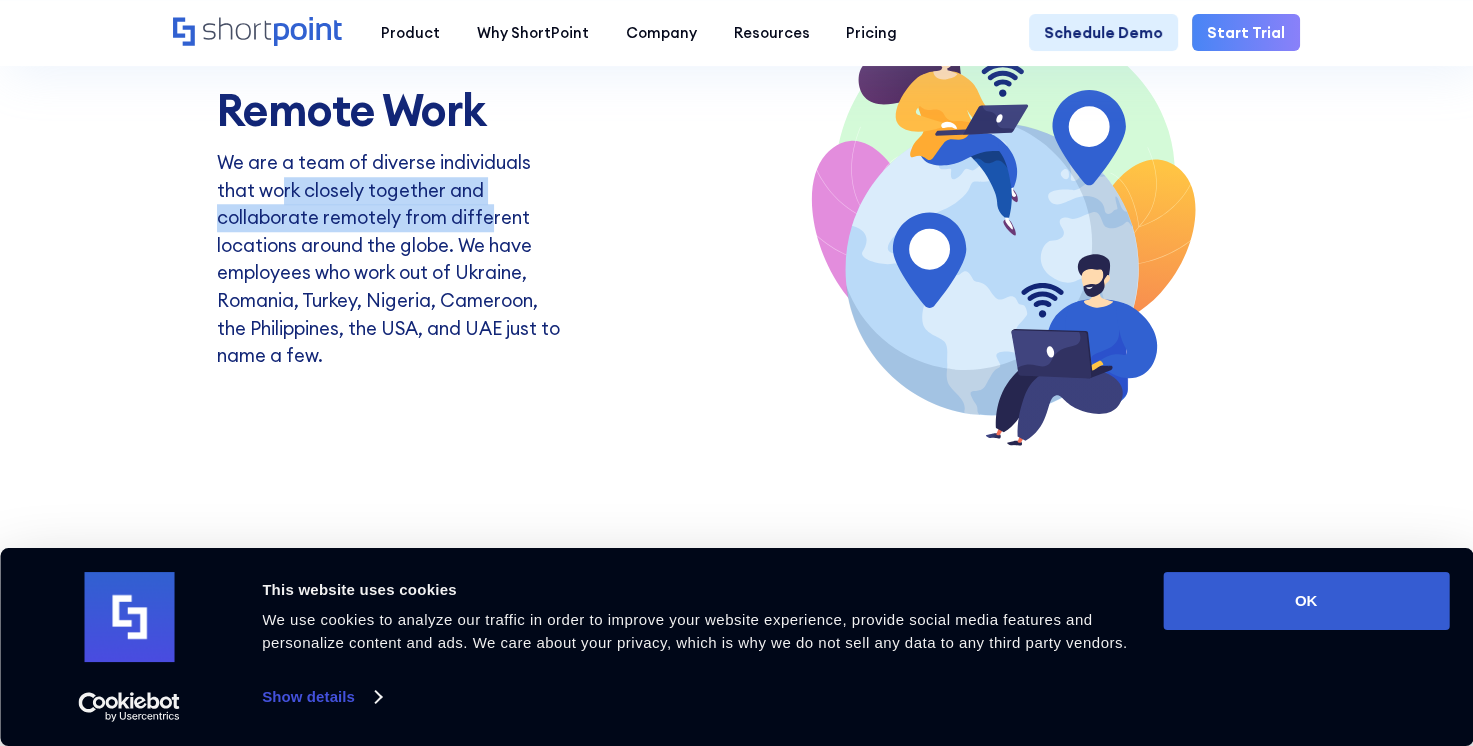 drag, startPoint x: 239, startPoint y: 212, endPoint x: 389, endPoint y: 234, distance: 151.60475 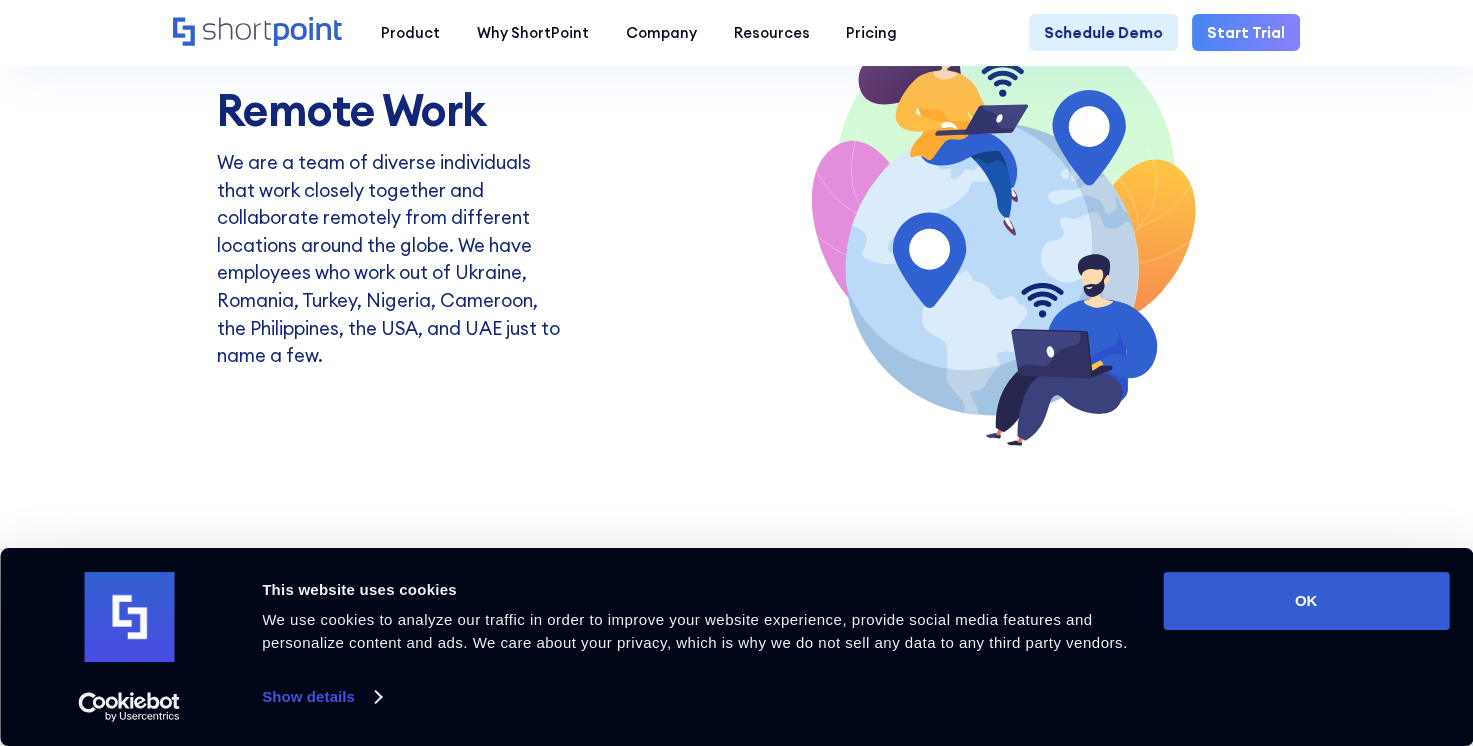 drag, startPoint x: 389, startPoint y: 234, endPoint x: 316, endPoint y: 342, distance: 130.35721 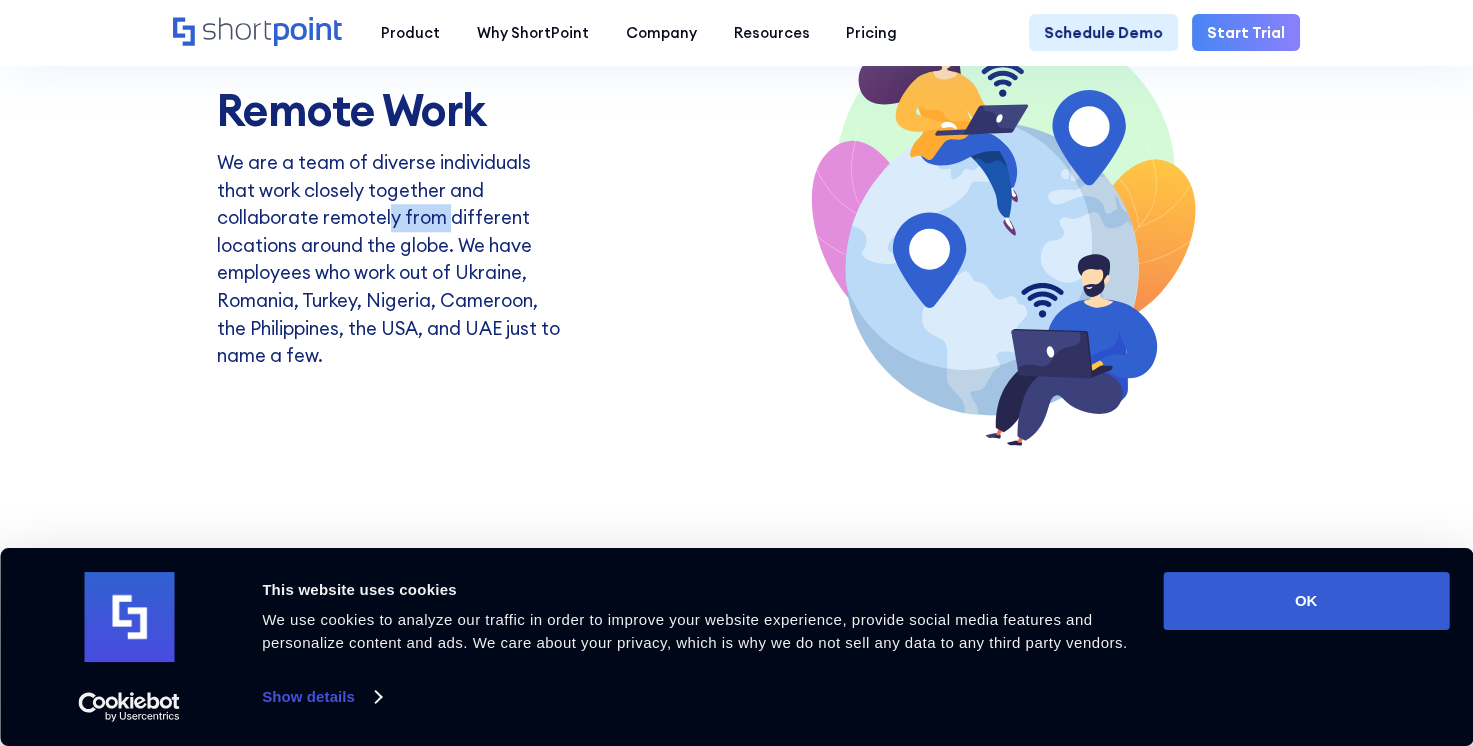 drag, startPoint x: 280, startPoint y: 253, endPoint x: 417, endPoint y: 257, distance: 137.05838 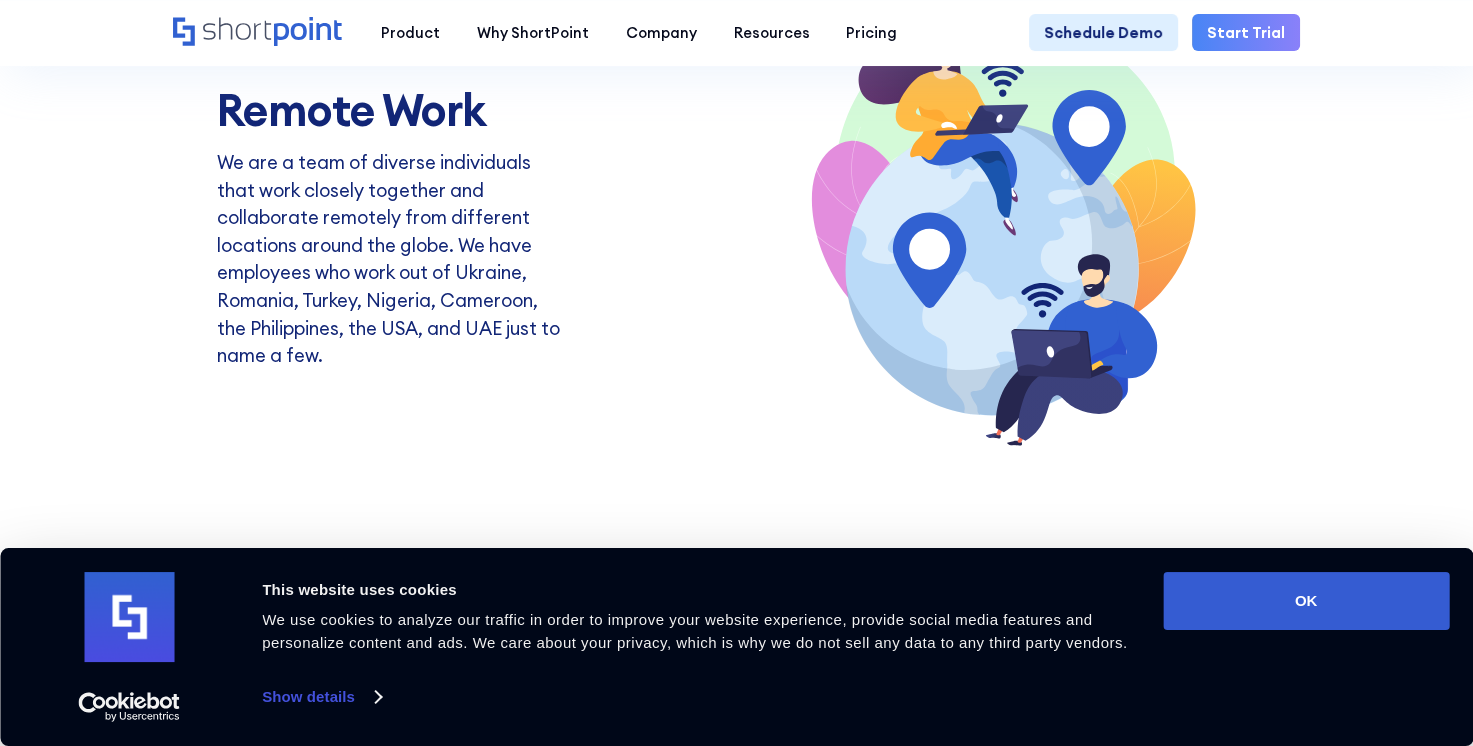 drag, startPoint x: 417, startPoint y: 257, endPoint x: 377, endPoint y: 373, distance: 122.702896 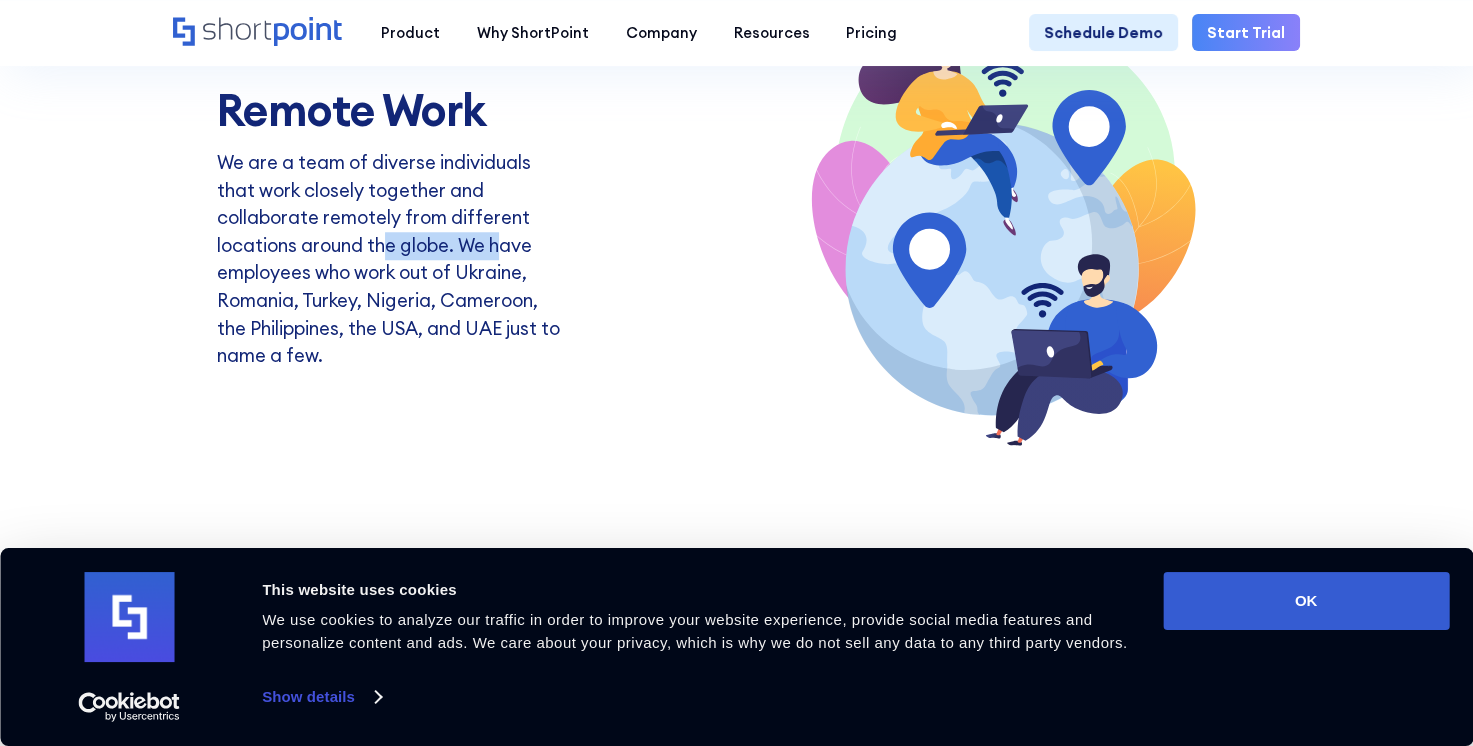 drag, startPoint x: 235, startPoint y: 272, endPoint x: 483, endPoint y: 272, distance: 248 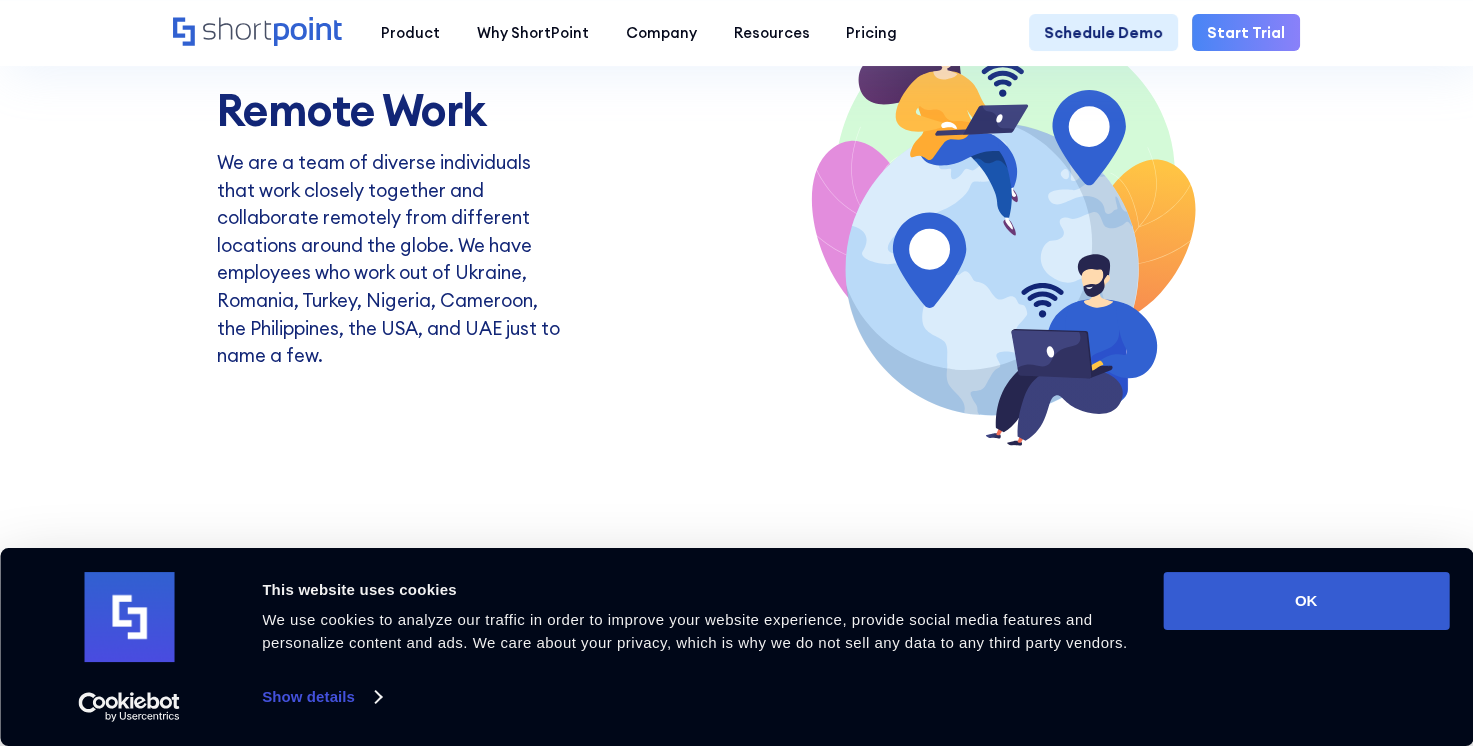drag, startPoint x: 483, startPoint y: 272, endPoint x: 364, endPoint y: 362, distance: 149.2012 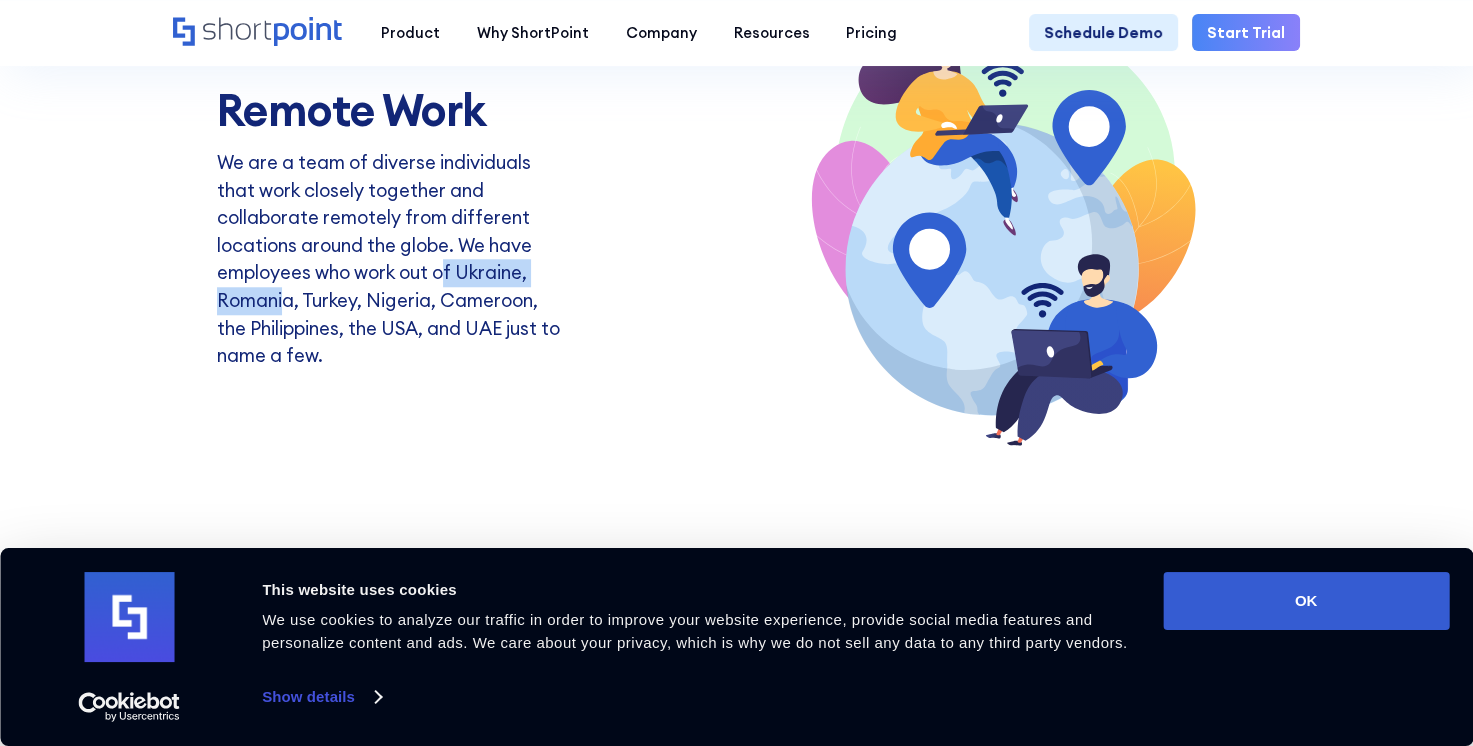 drag, startPoint x: 257, startPoint y: 290, endPoint x: 476, endPoint y: 298, distance: 219.14607 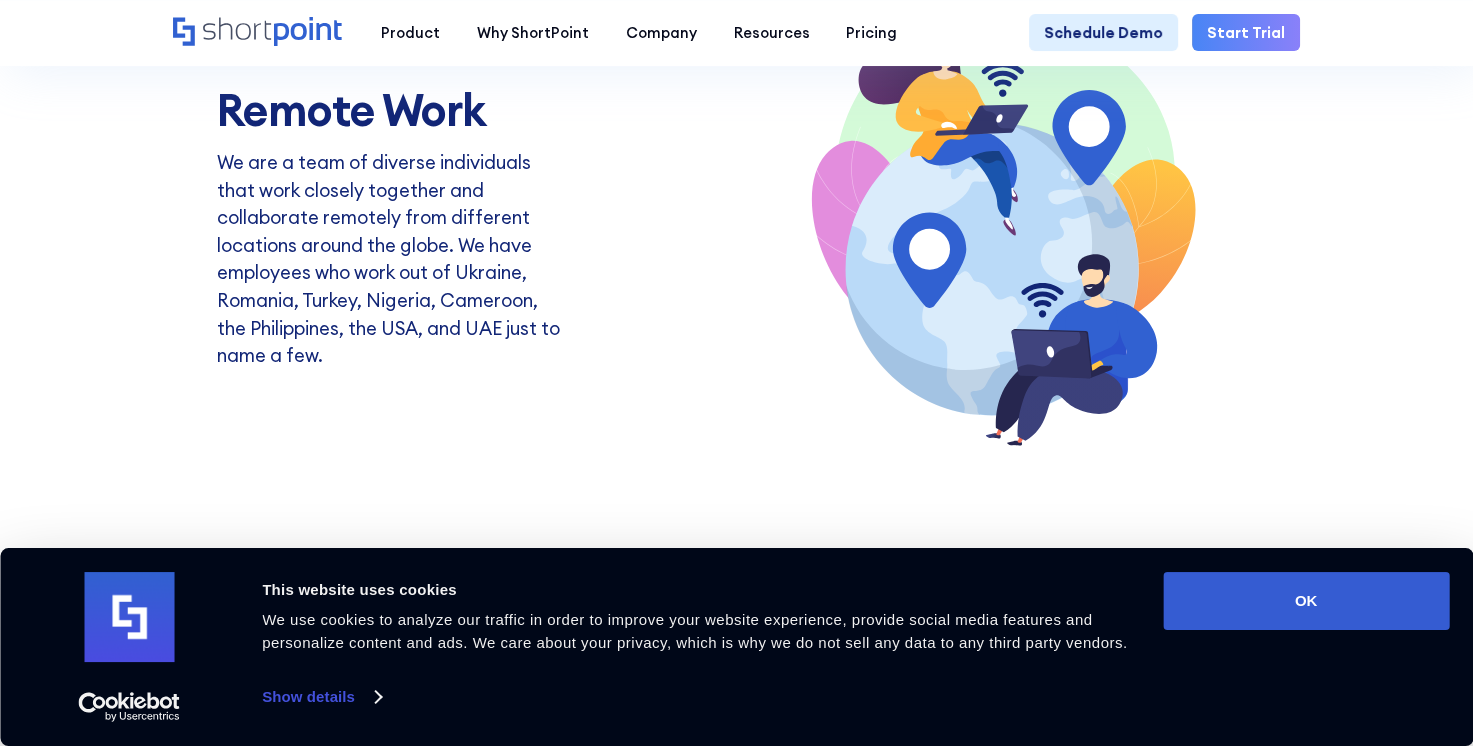 drag, startPoint x: 476, startPoint y: 298, endPoint x: 452, endPoint y: 373, distance: 78.74643 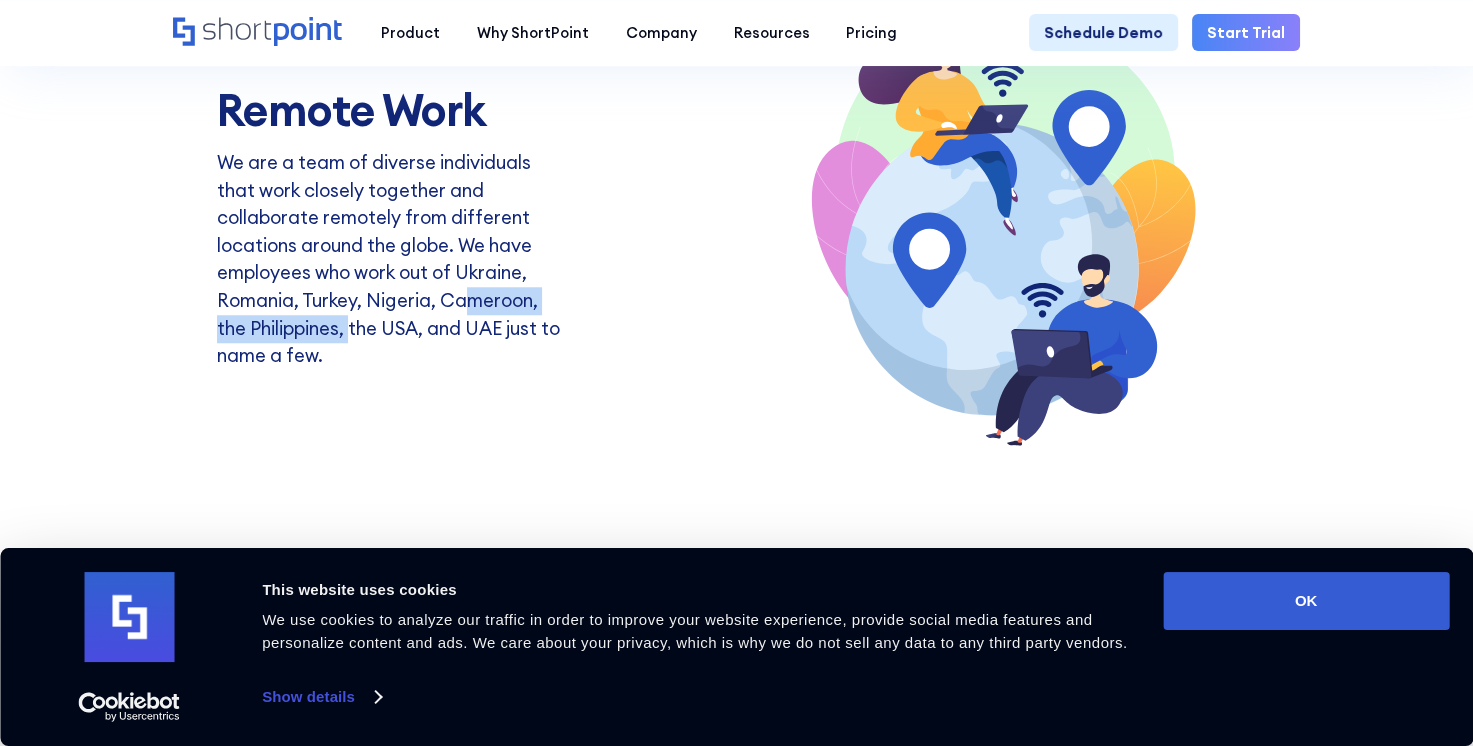 drag, startPoint x: 246, startPoint y: 333, endPoint x: 461, endPoint y: 334, distance: 215.00232 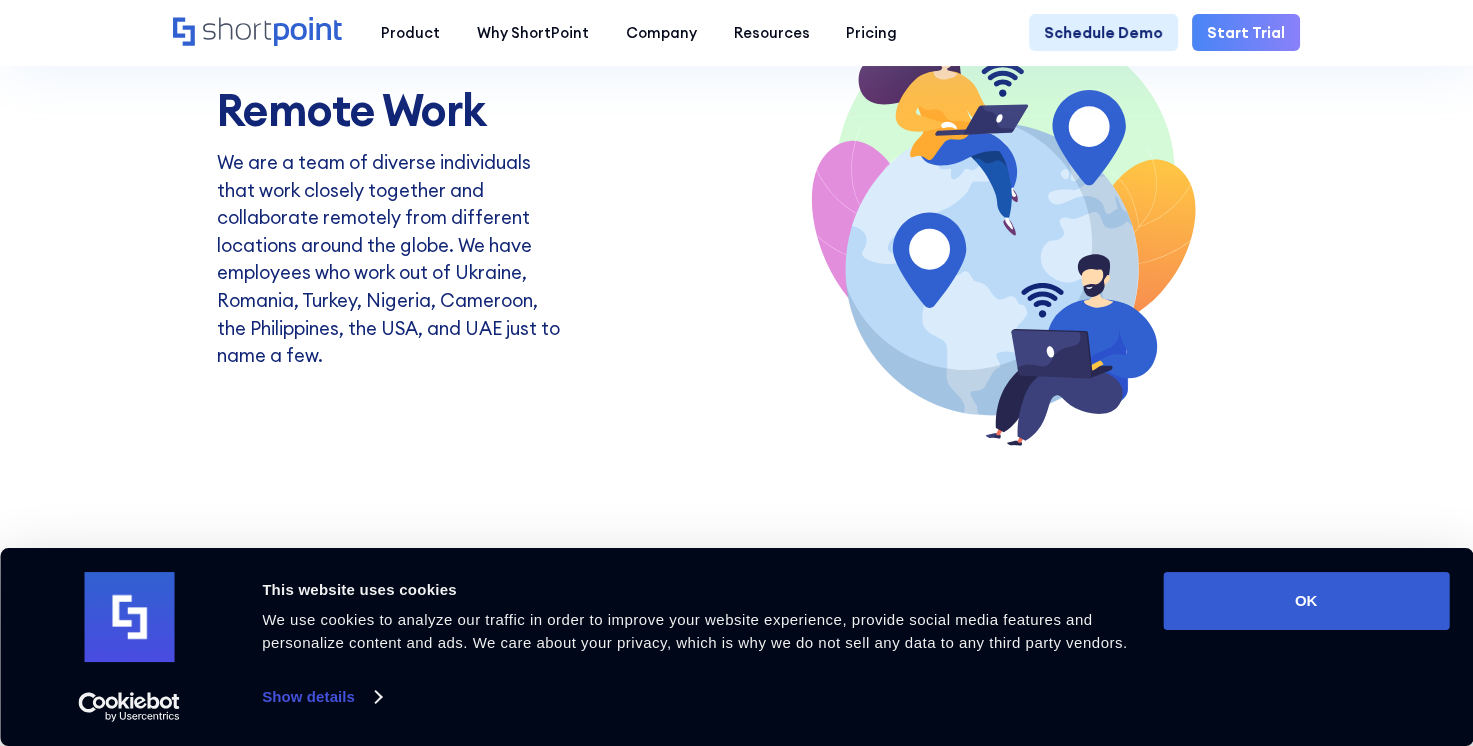 drag, startPoint x: 461, startPoint y: 334, endPoint x: 479, endPoint y: 402, distance: 70.34202 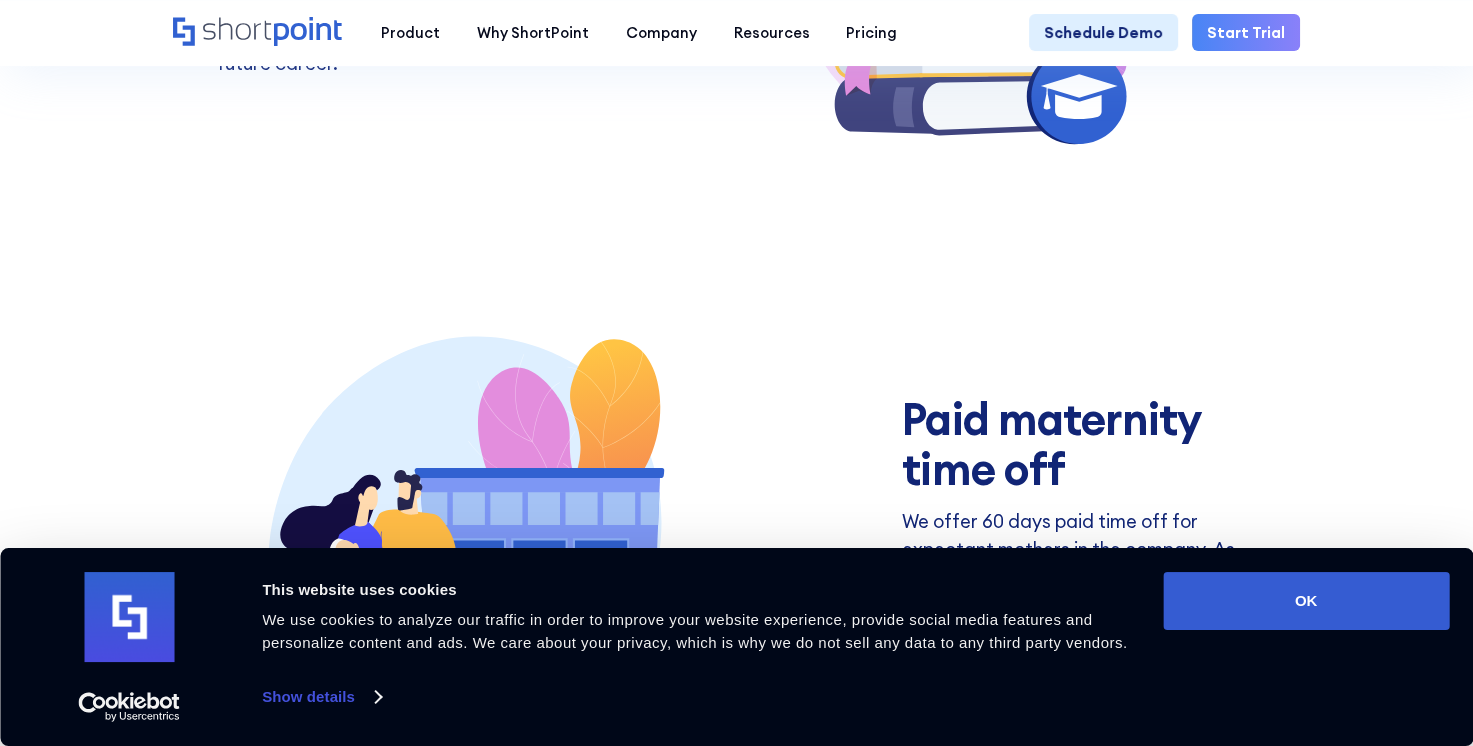 scroll, scrollTop: 3100, scrollLeft: 0, axis: vertical 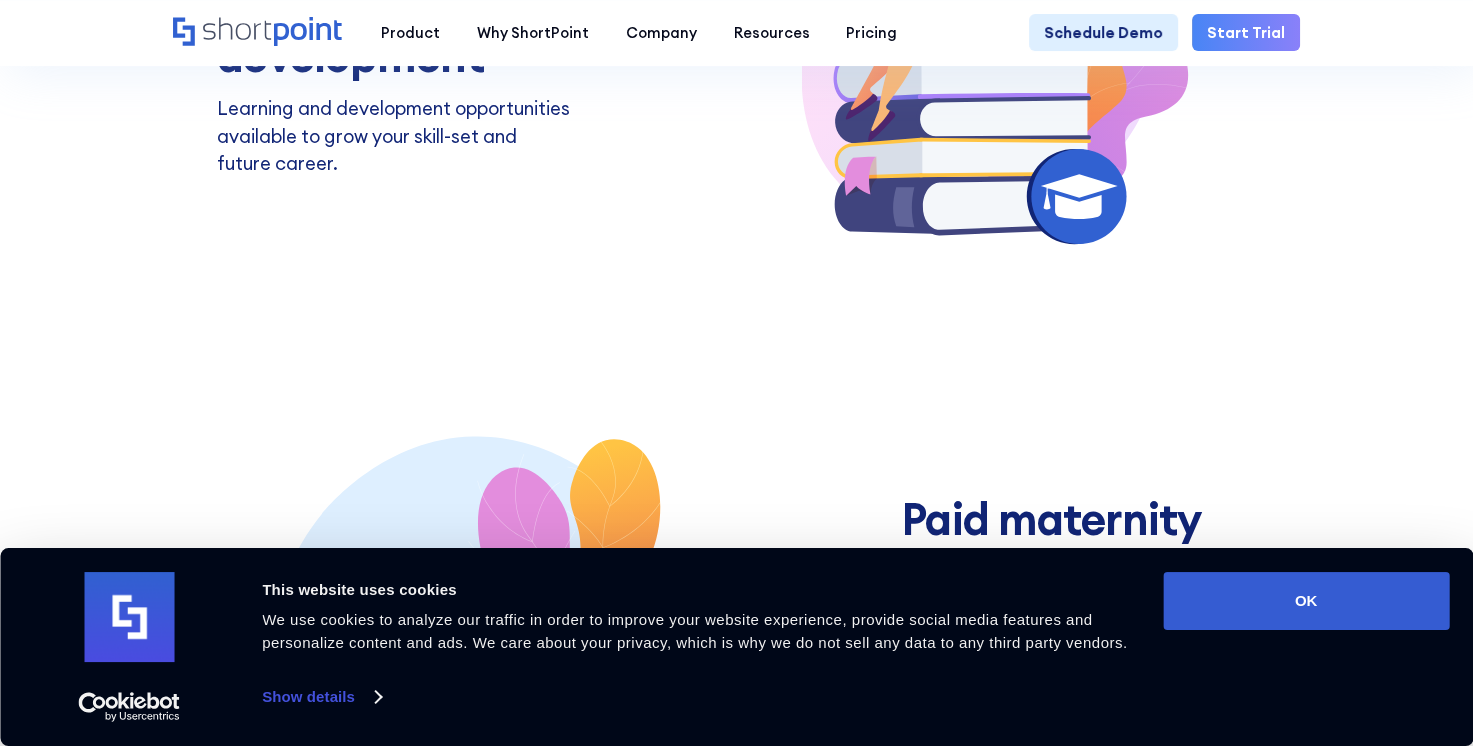 click on "Professional training and development Learning and development opportunities available to grow your skill-set and future career." at bounding box center [736, 56] 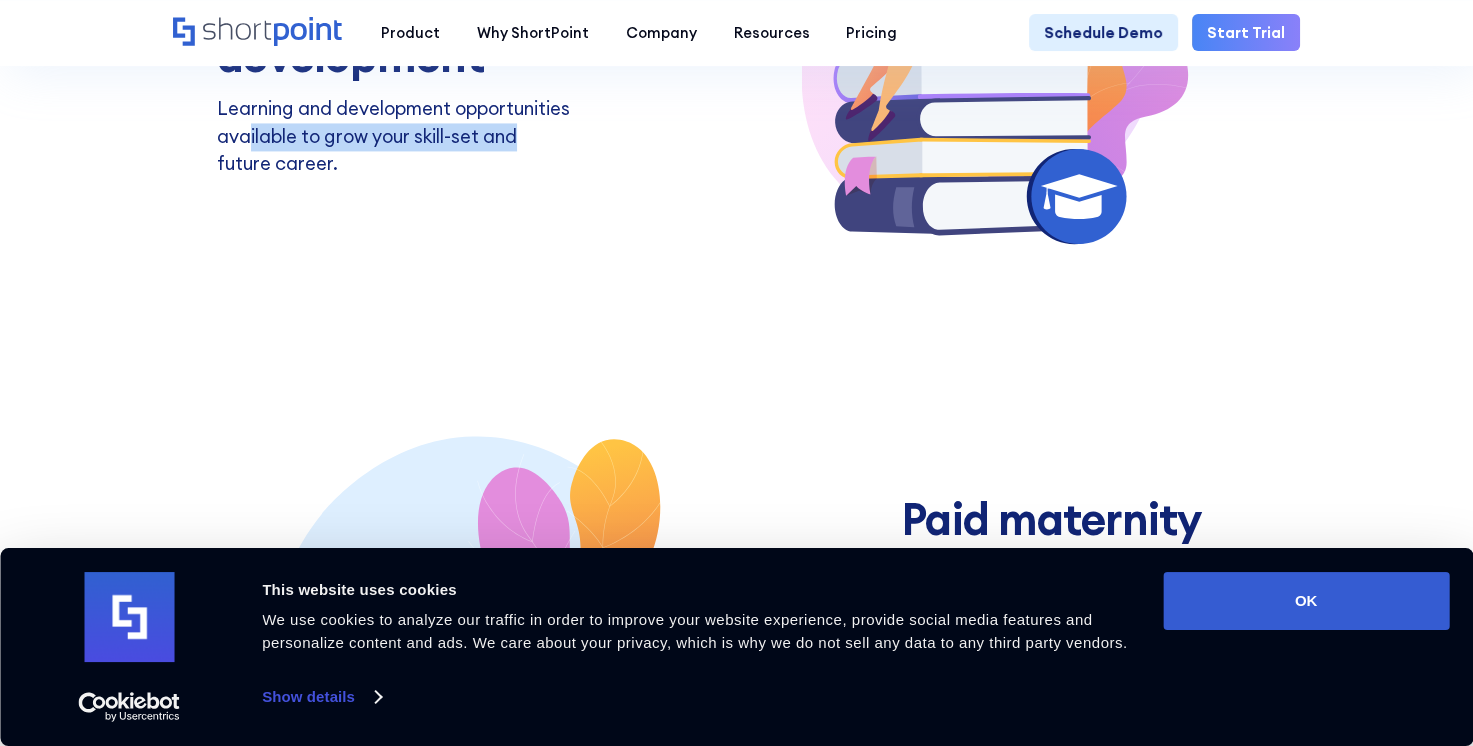 drag, startPoint x: 348, startPoint y: 177, endPoint x: 420, endPoint y: 178, distance: 72.00694 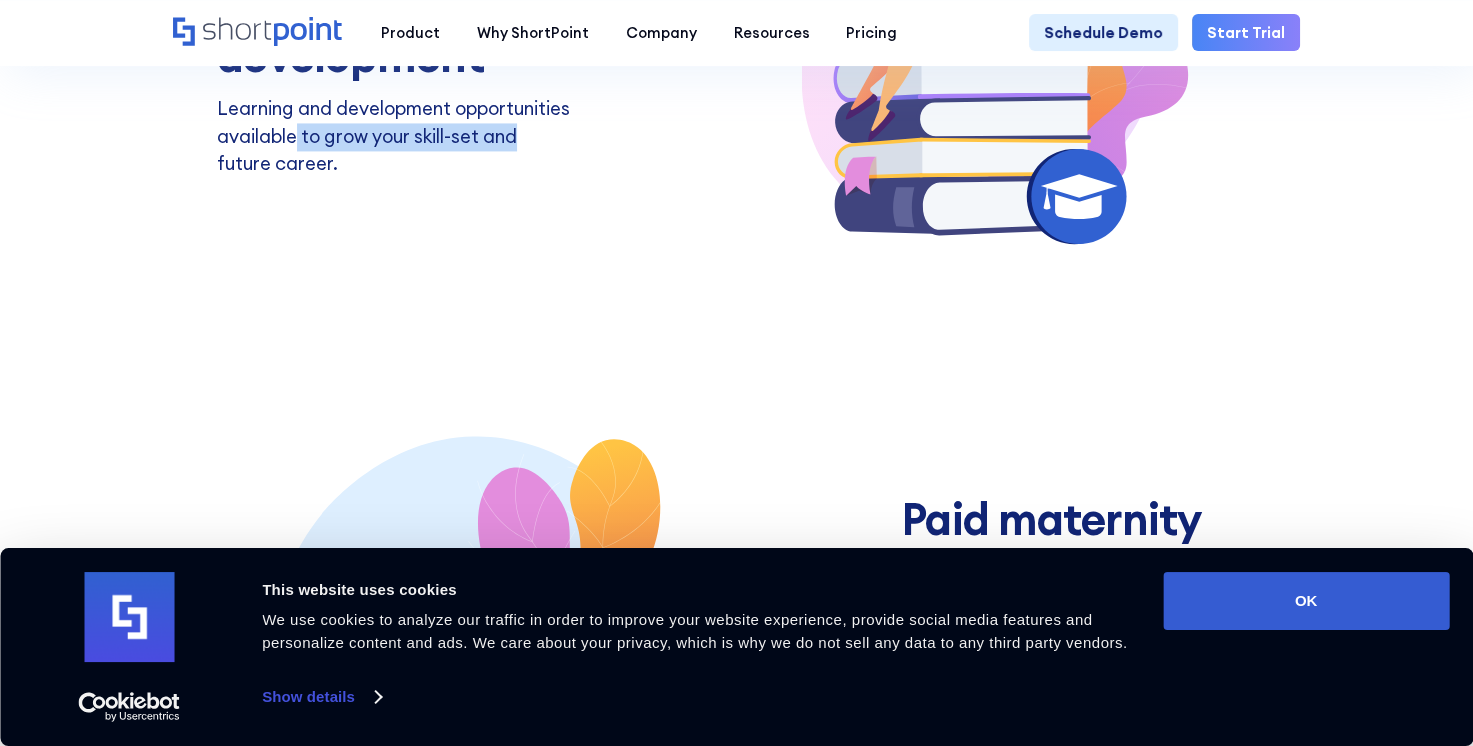 drag, startPoint x: 420, startPoint y: 178, endPoint x: 288, endPoint y: 266, distance: 158.64426 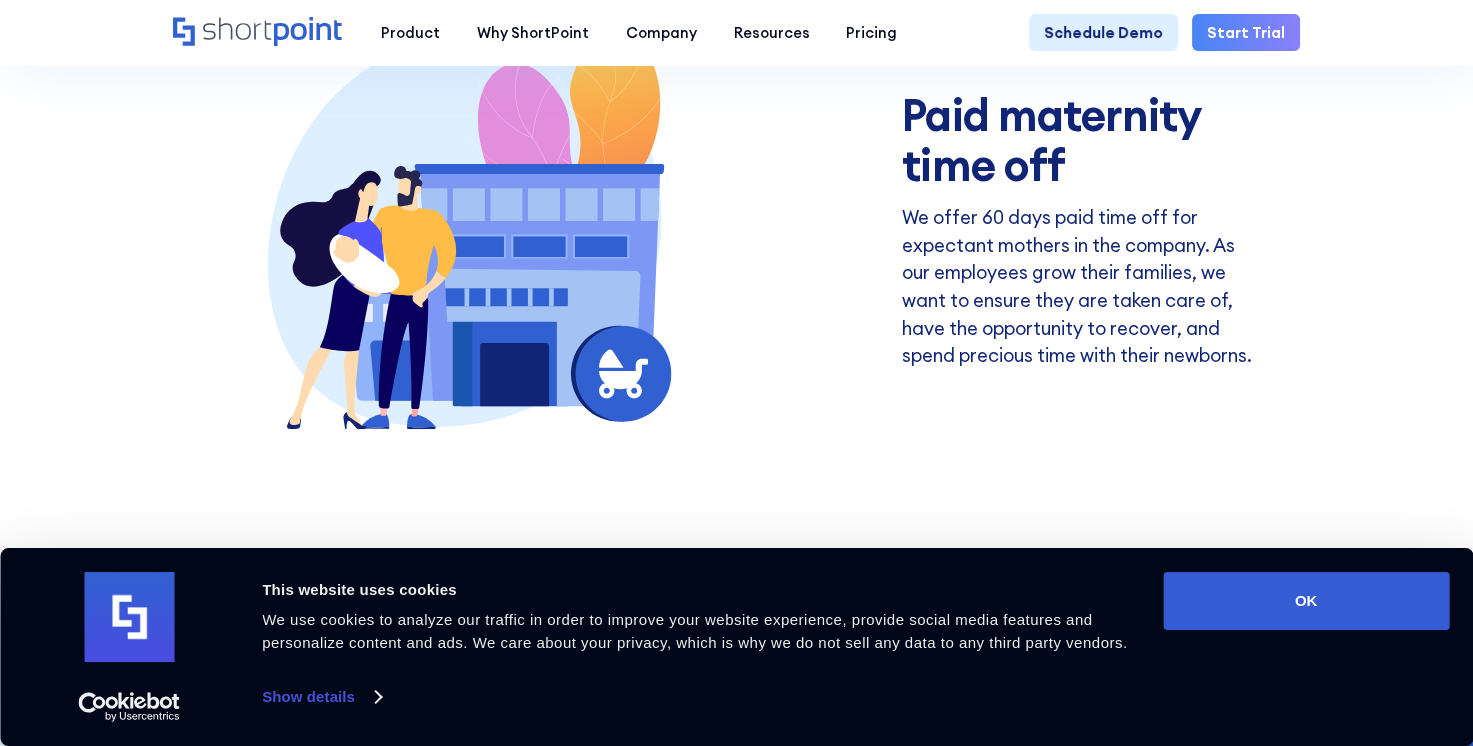 scroll, scrollTop: 3500, scrollLeft: 0, axis: vertical 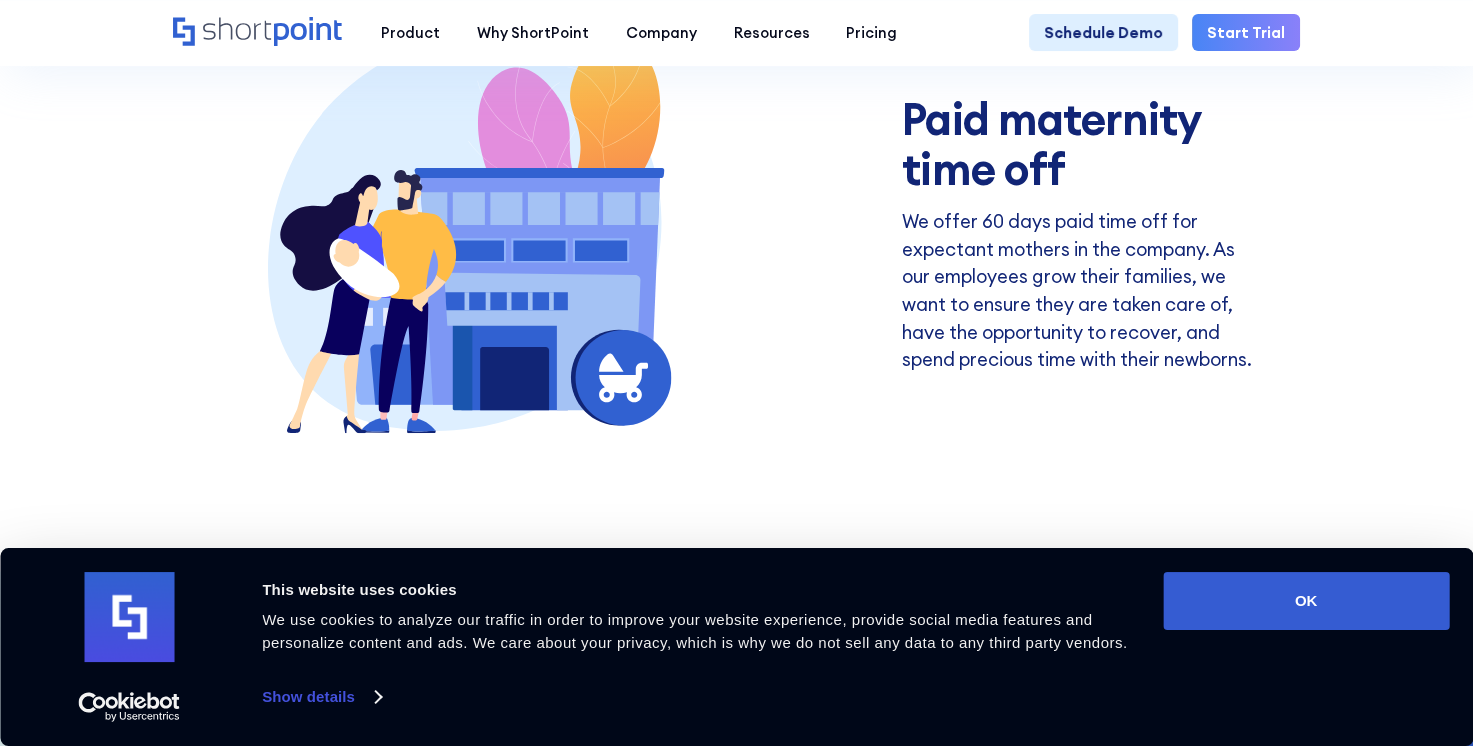 click on "We offer 60 days paid time off for expectant mothers in the company. As our employees grow their families, we want to ensure they are taken care of, have the opportunity to recover, and spend precious time with their newborns." at bounding box center (1079, 290) 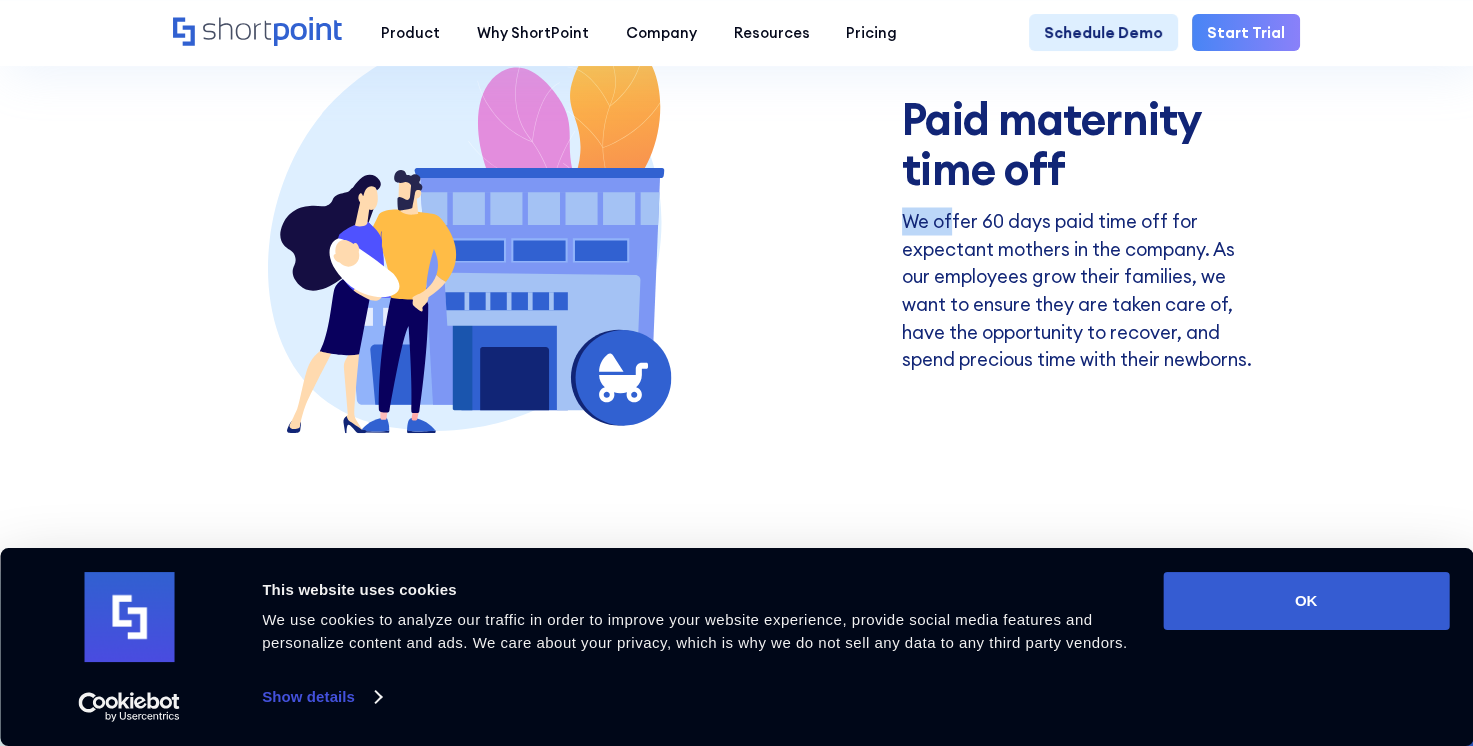 drag, startPoint x: 904, startPoint y: 262, endPoint x: 964, endPoint y: 258, distance: 60.133186 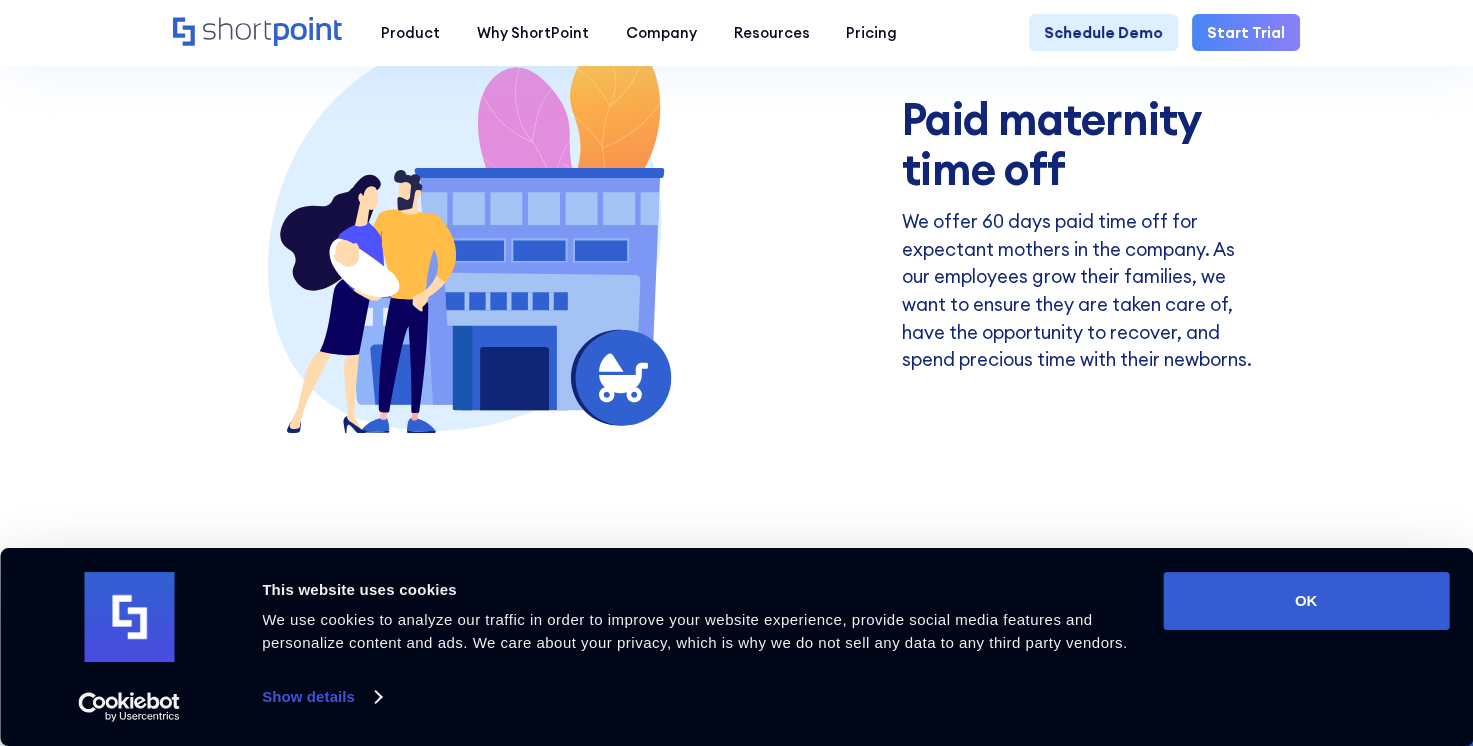drag, startPoint x: 964, startPoint y: 258, endPoint x: 972, endPoint y: 354, distance: 96.332756 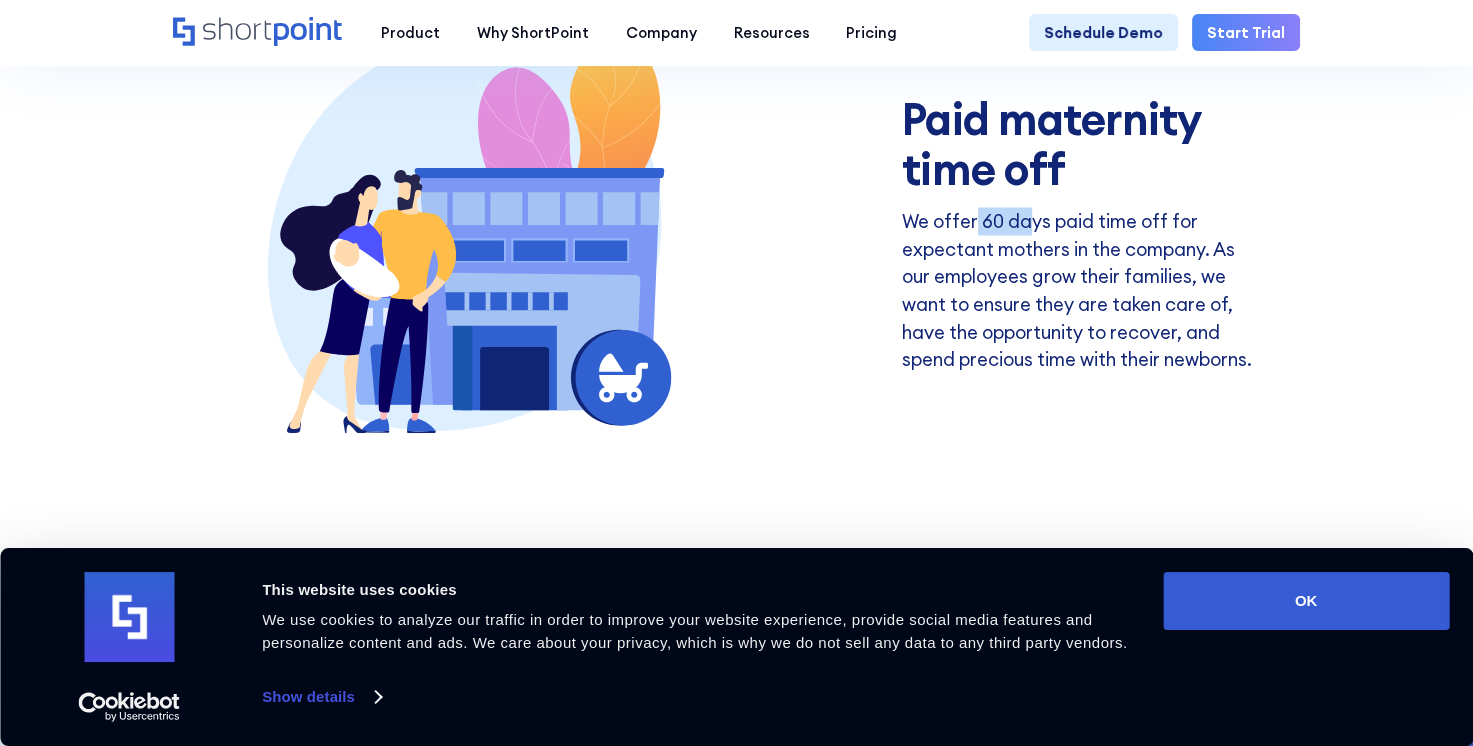 drag, startPoint x: 977, startPoint y: 248, endPoint x: 1044, endPoint y: 258, distance: 67.74216 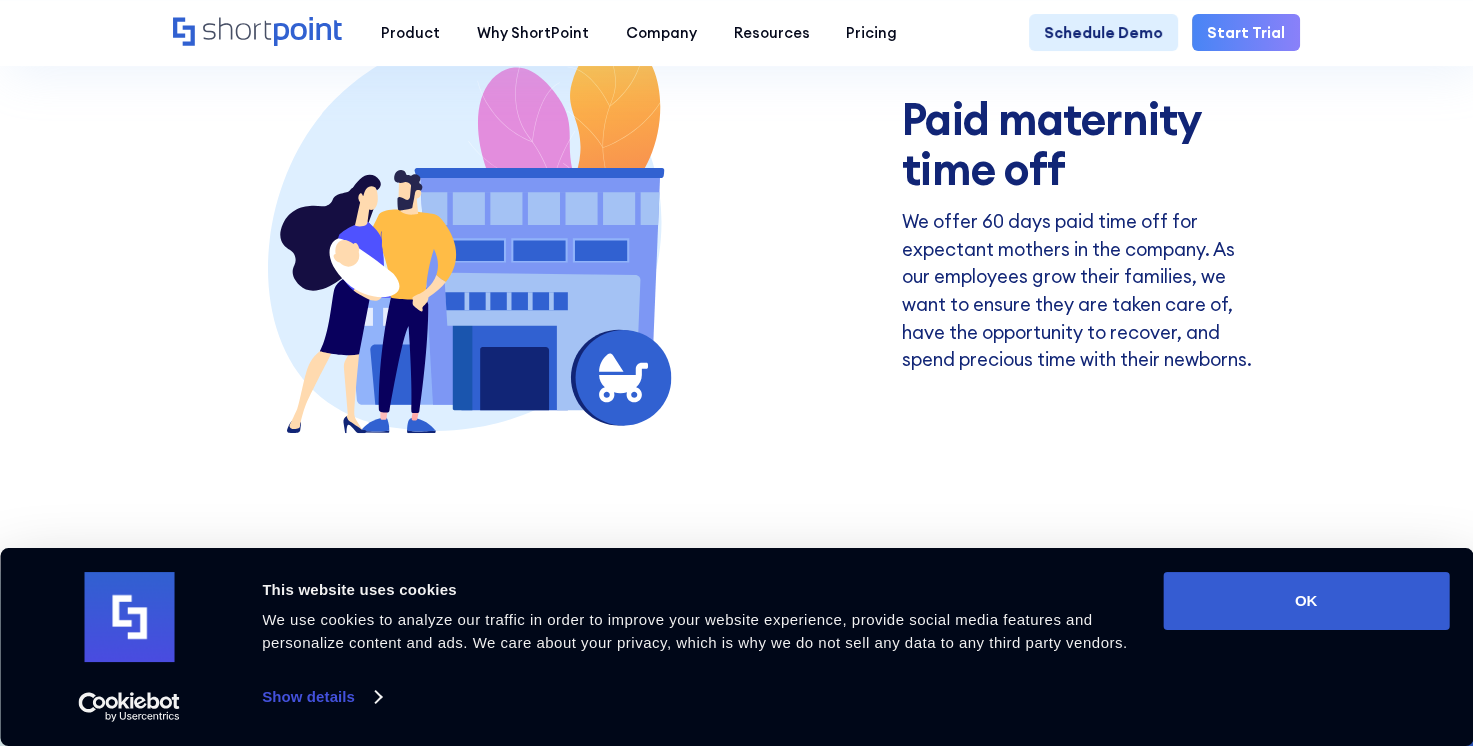 drag, startPoint x: 1044, startPoint y: 258, endPoint x: 968, endPoint y: 322, distance: 99.35794 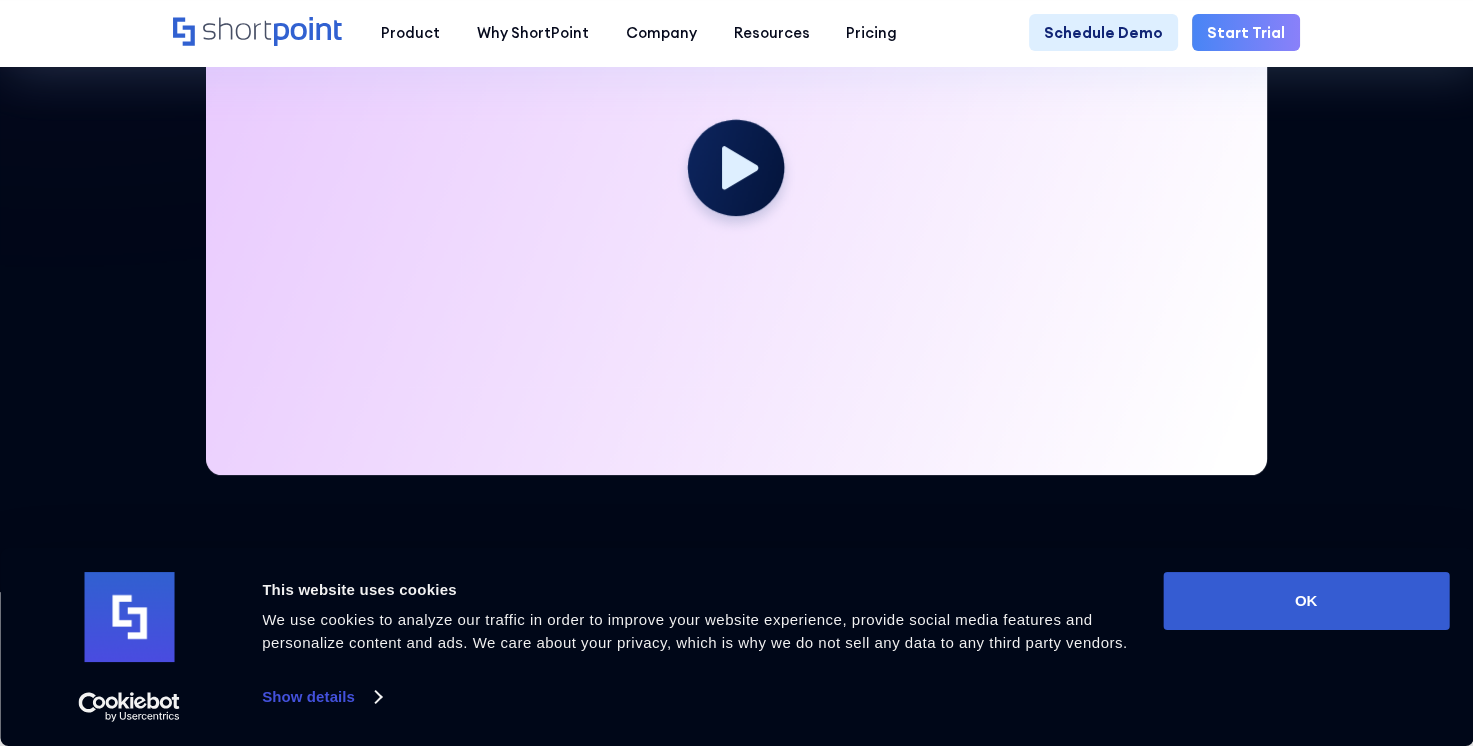 scroll, scrollTop: 700, scrollLeft: 0, axis: vertical 